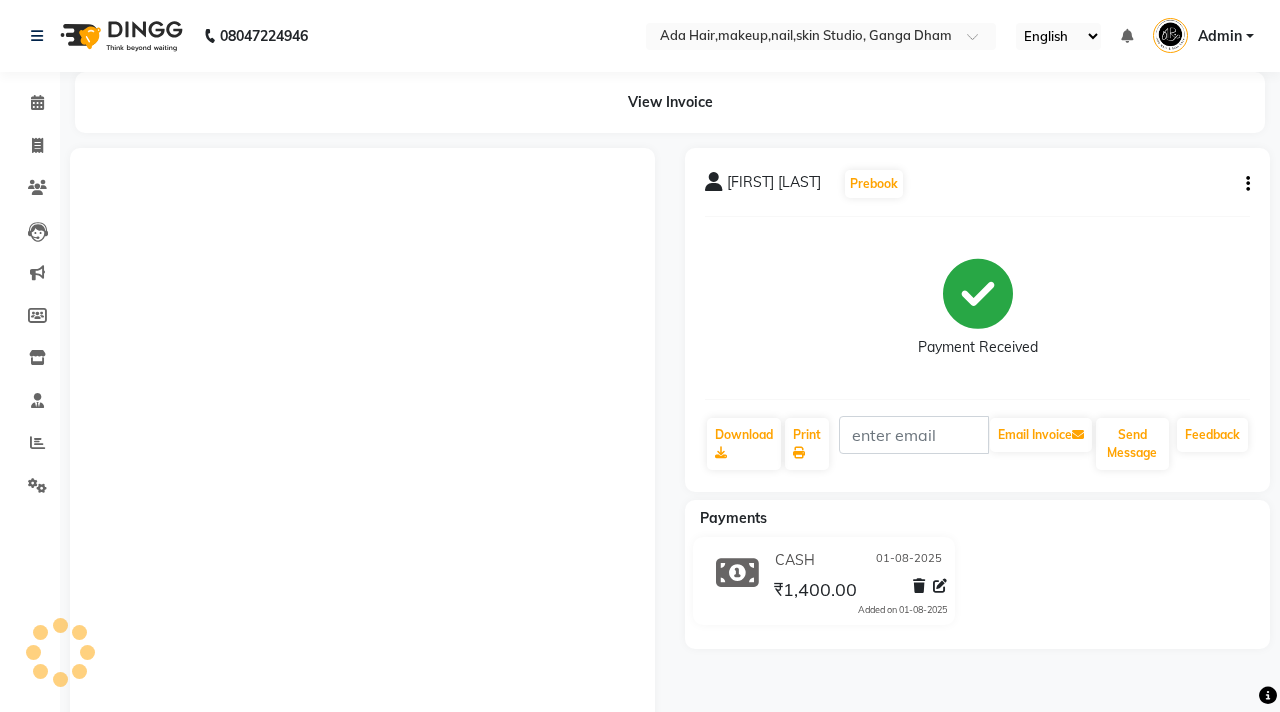 scroll, scrollTop: 0, scrollLeft: 0, axis: both 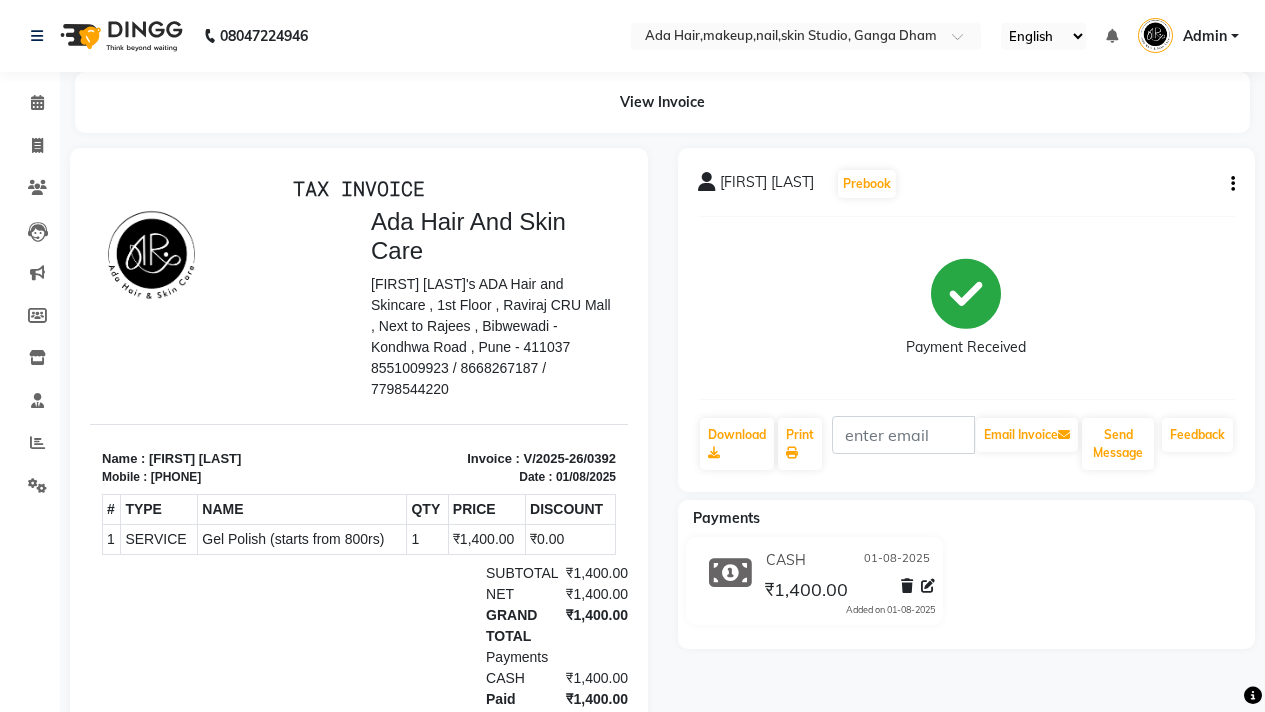 click 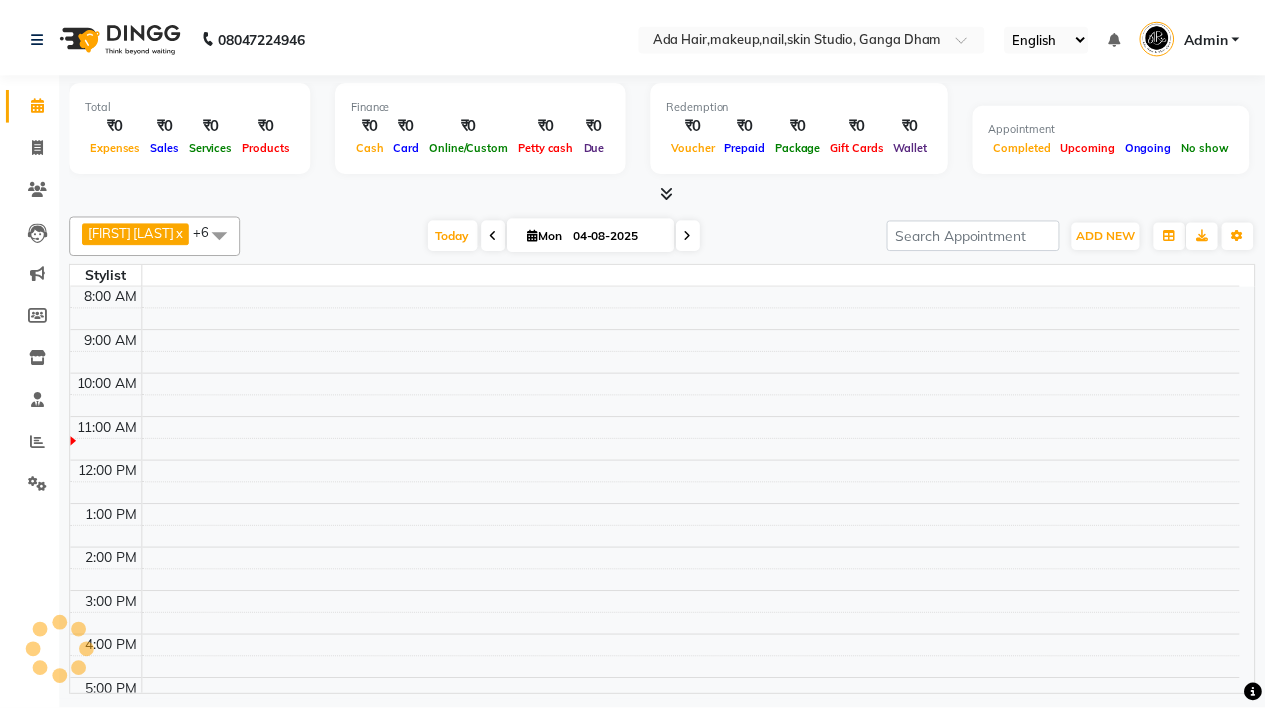 scroll, scrollTop: 0, scrollLeft: 0, axis: both 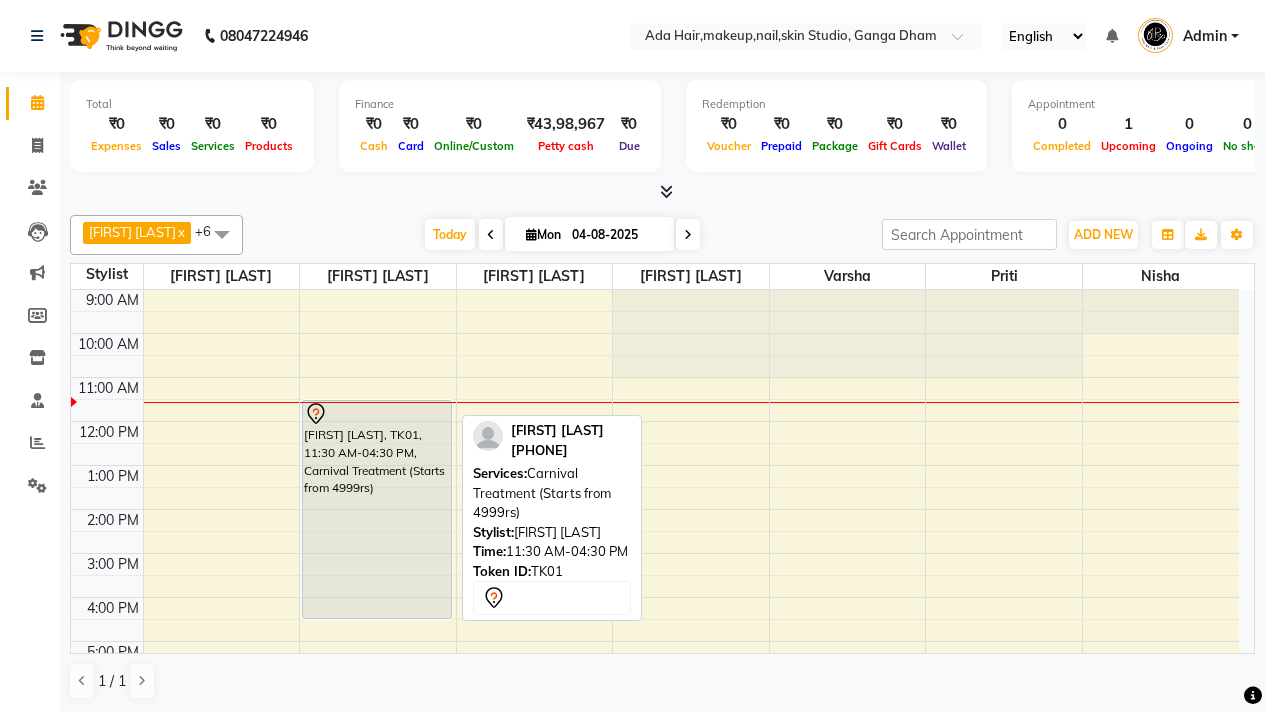 click on "[FIRST] [LAST], TK01, 11:30 AM-04:30 PM, Carnival Treatment (Starts from 4999rs)" at bounding box center (377, 509) 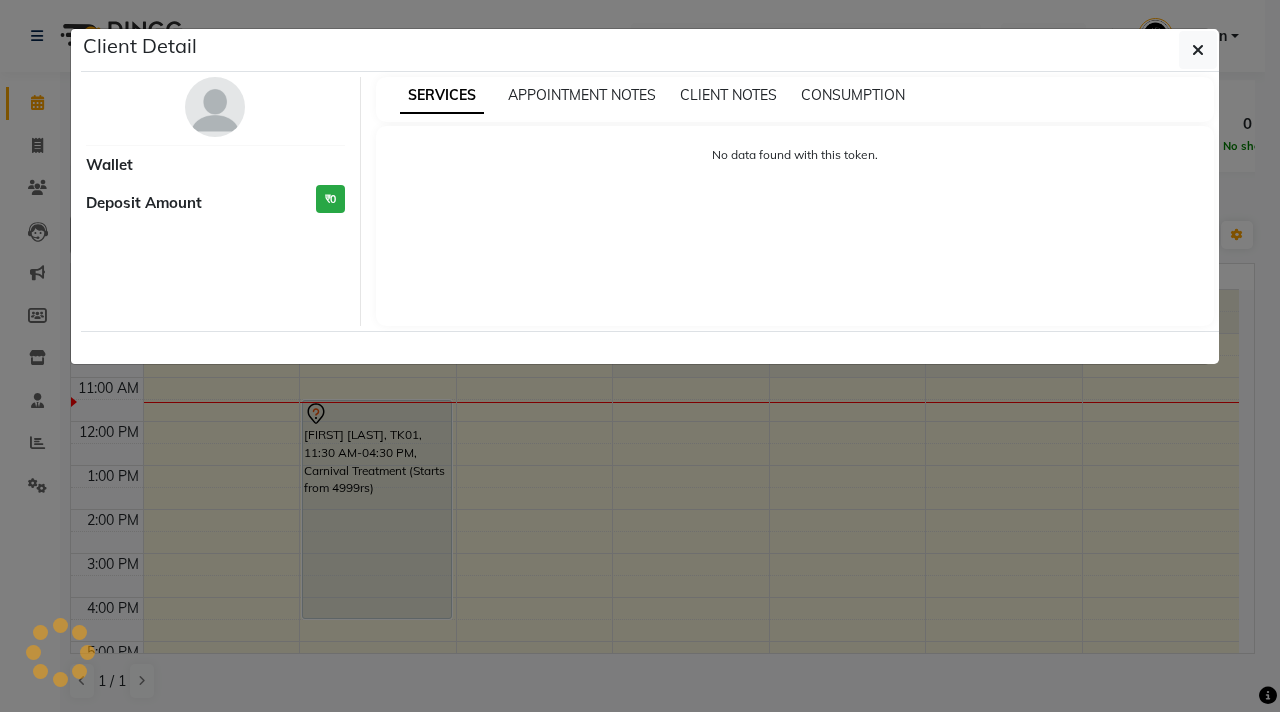 select on "7" 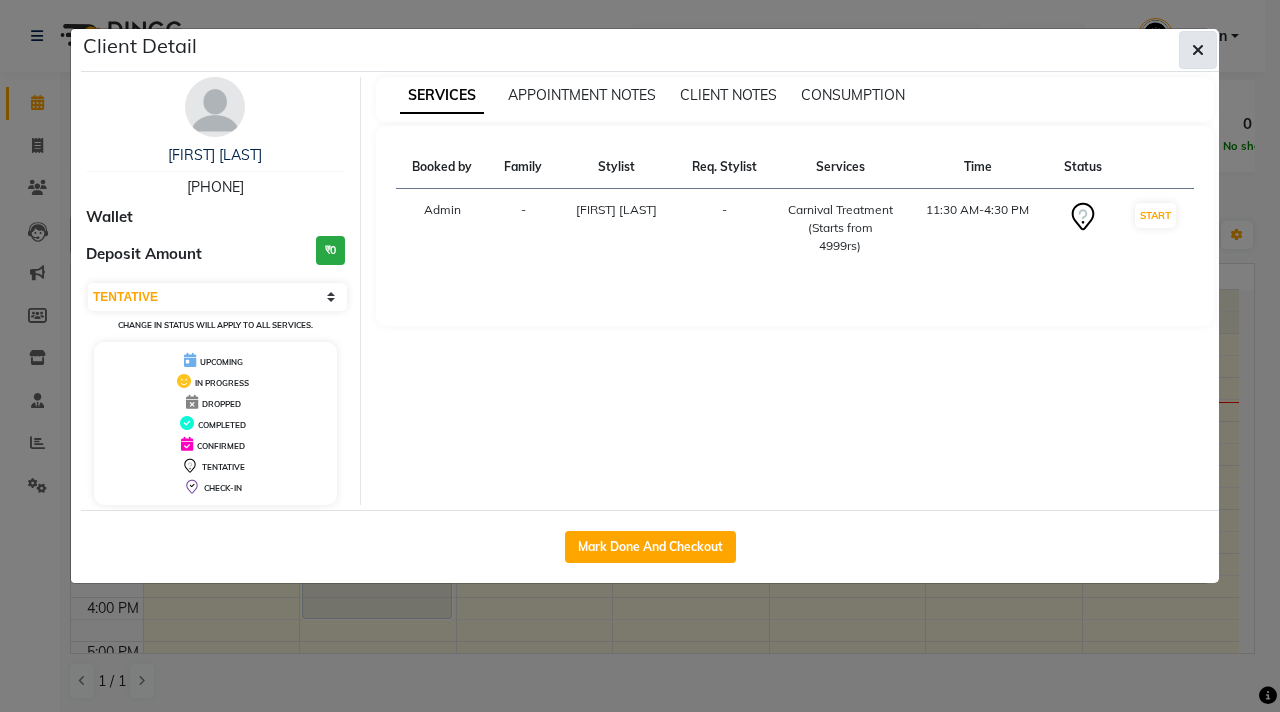 click 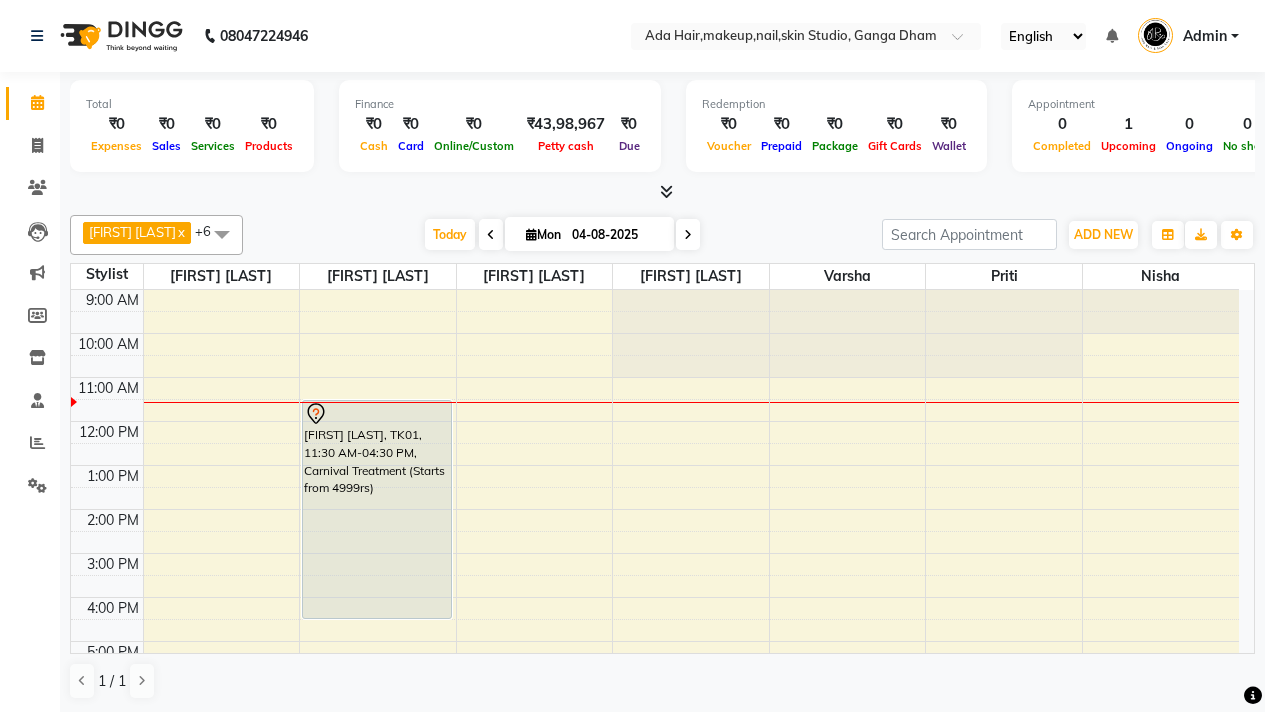 click at bounding box center (688, 235) 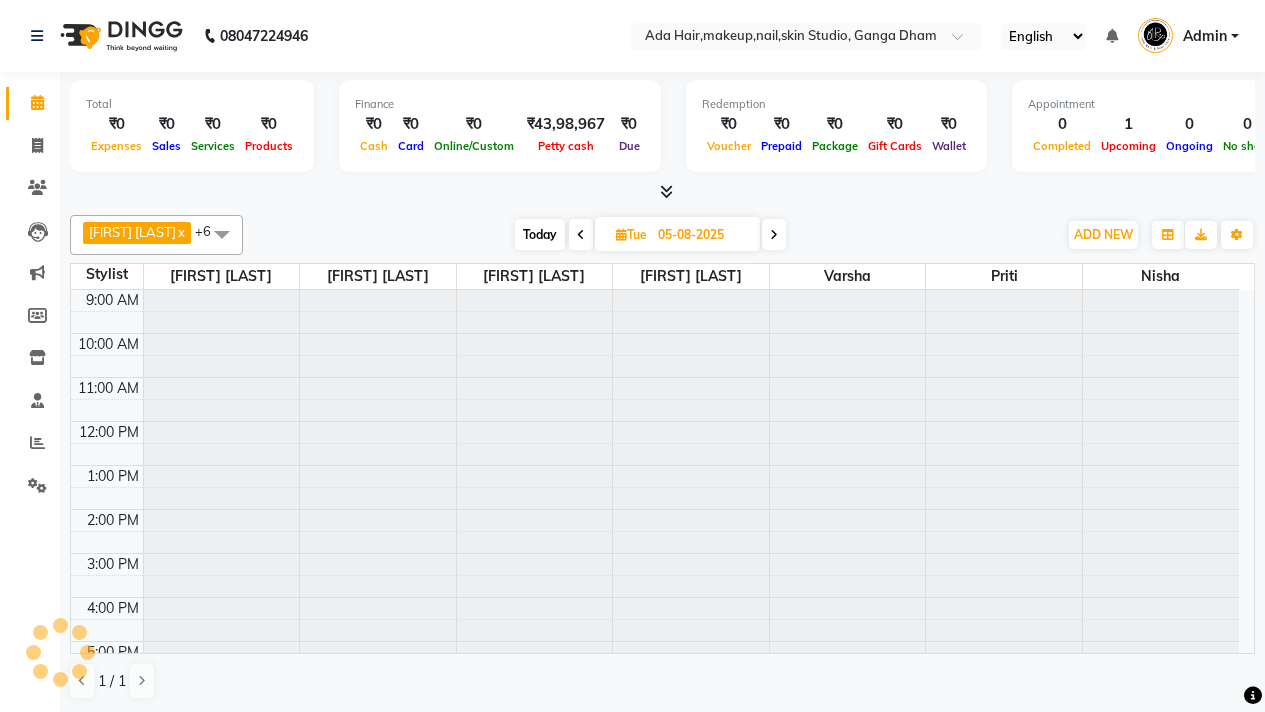 scroll, scrollTop: 89, scrollLeft: 0, axis: vertical 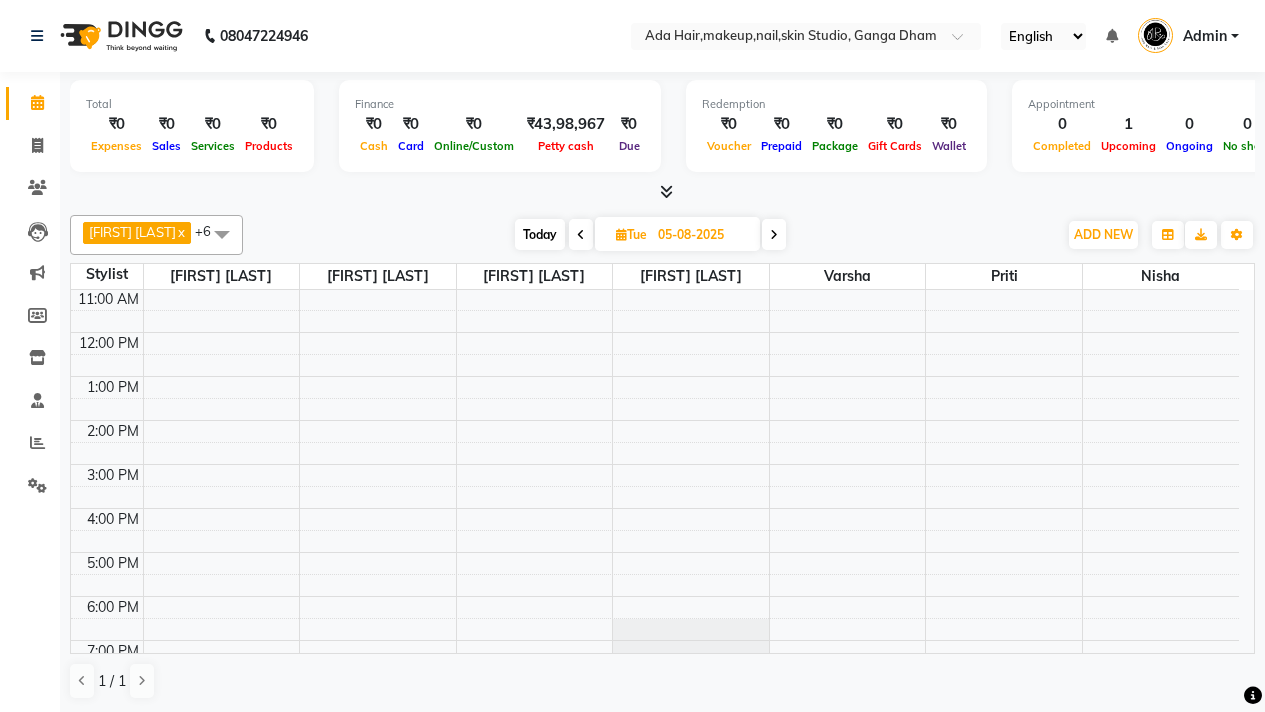 click on "Today" at bounding box center [540, 234] 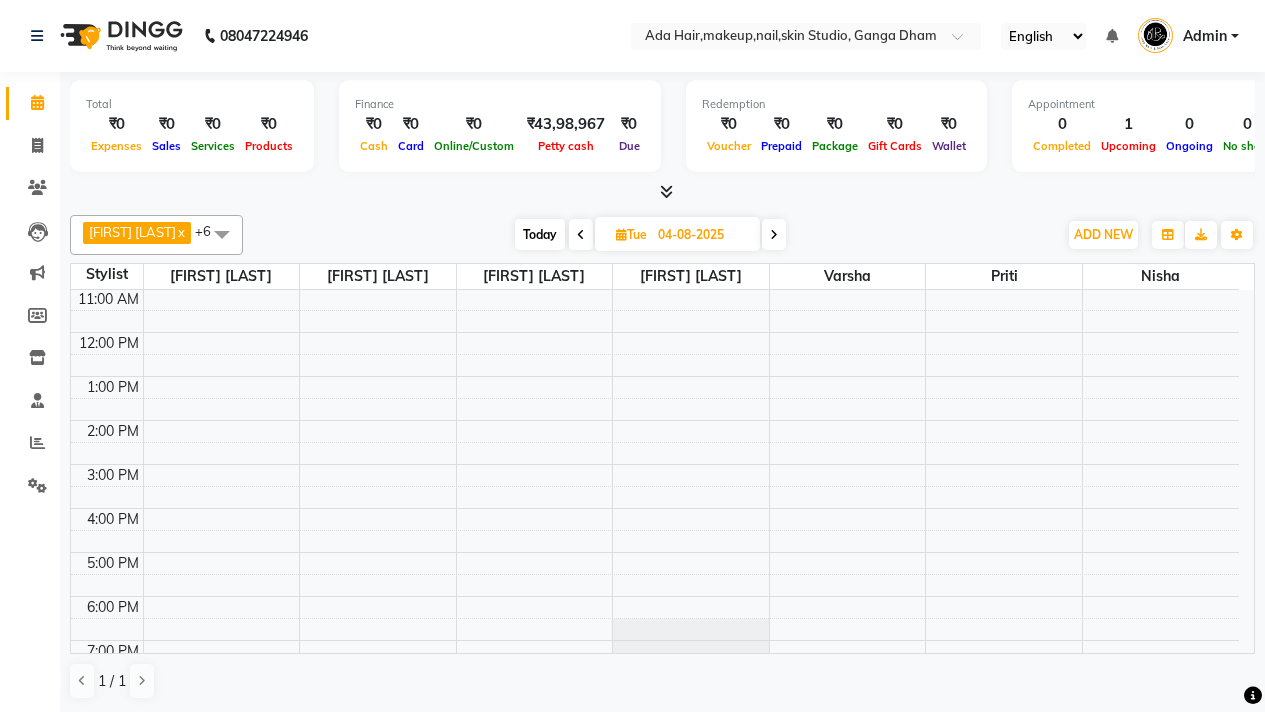 scroll, scrollTop: 89, scrollLeft: 0, axis: vertical 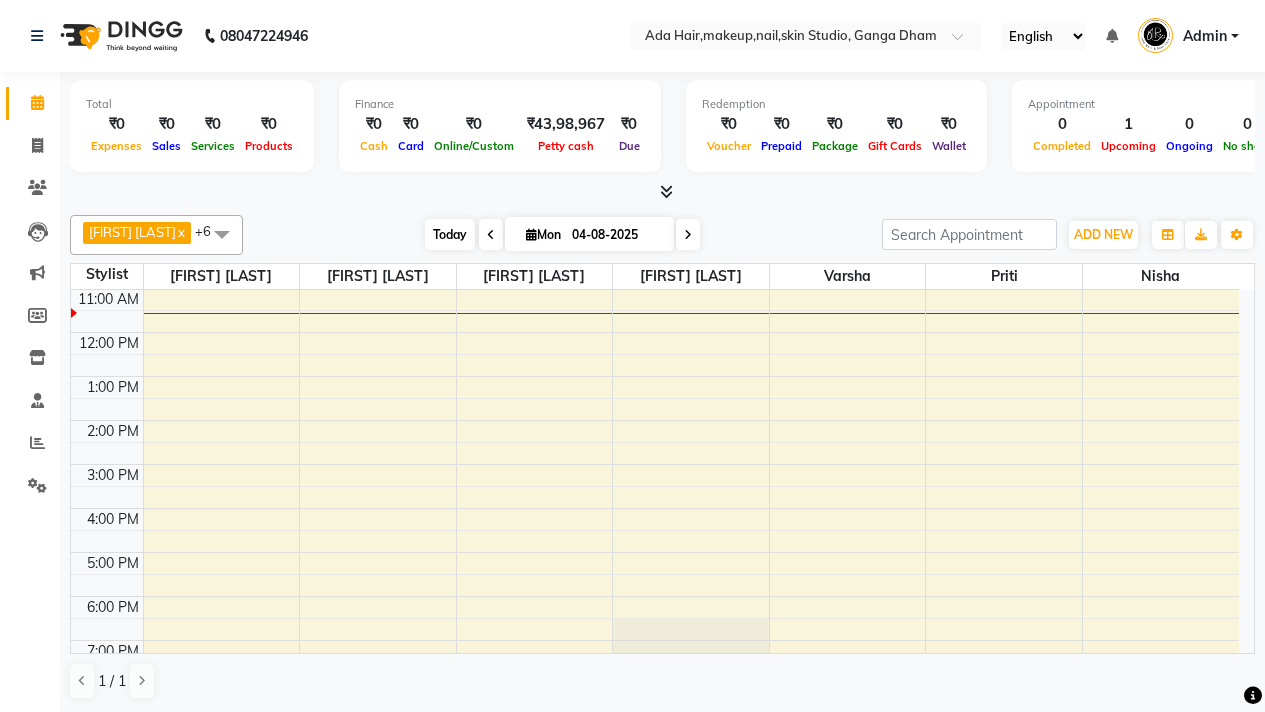click on "Mon" at bounding box center (543, 234) 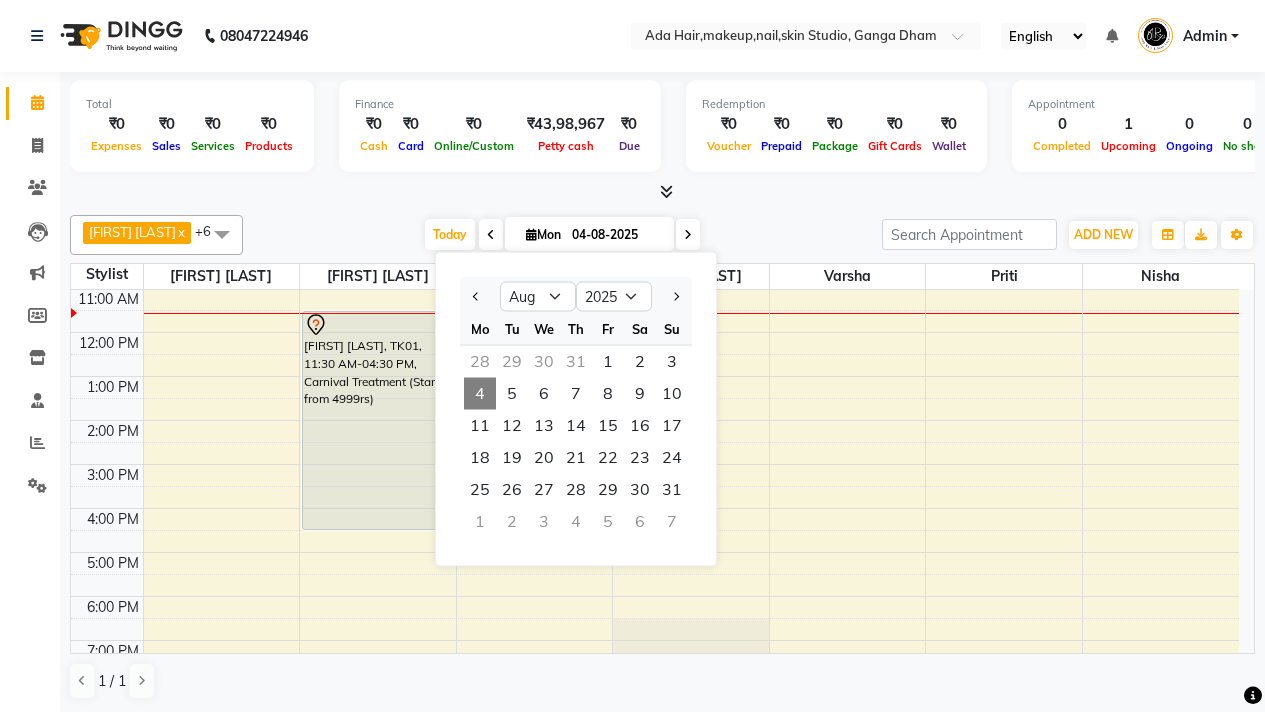 click on "Total  ₹0  Expenses ₹0  Sales ₹0  Services ₹0  Products Finance  ₹0  Cash ₹0  Card ₹0  Online/Custom ₹43,98,967 Petty cash ₹0 Due  Redemption  ₹0 Voucher ₹0 Prepaid ₹0 Package ₹0  Gift Cards ₹0  Wallet  Appointment  0 Completed 1 Upcoming 0 Ongoing 0 No show  Other sales  ₹0  Packages ₹0  Memberships ₹0  Vouchers ₹0  Prepaids ₹0  Gift Cards" at bounding box center (662, 129) 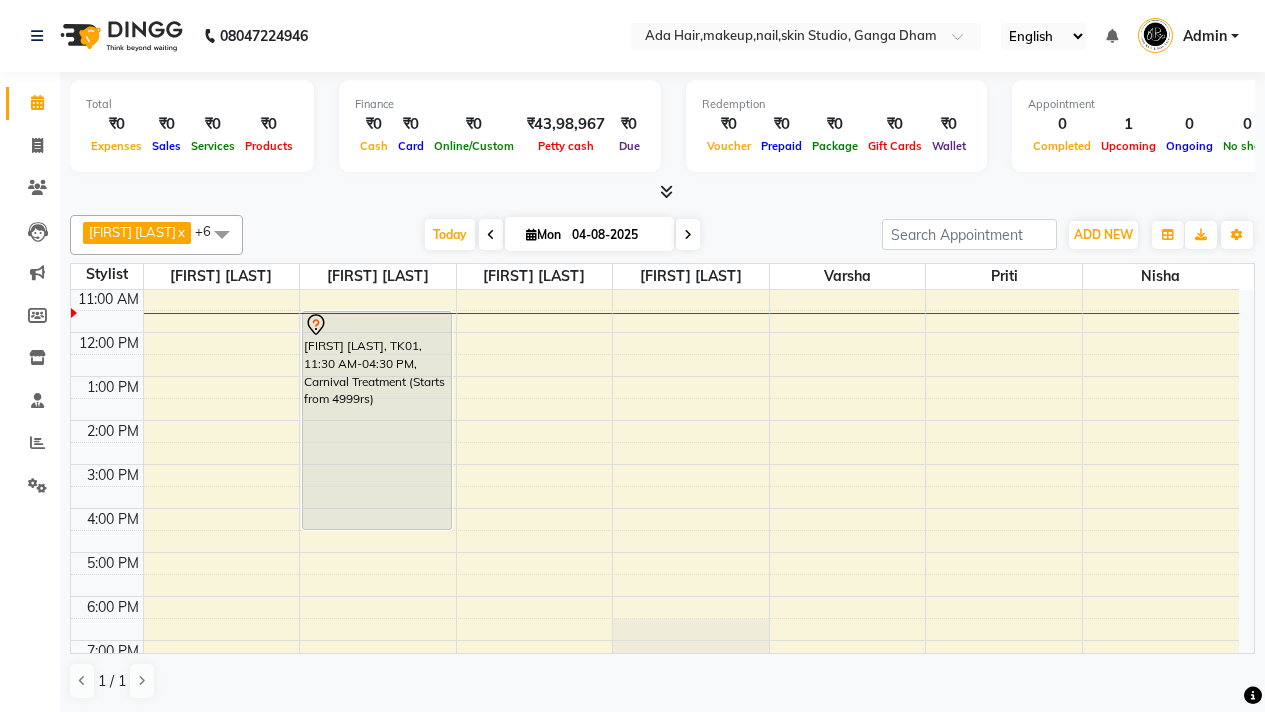 click on "[FIRST] [LAST] x [FIRST] [LAST]  x [FIRST] [LAST]  x [FIRST] [LAST]  x [FIRST]  x [FIRST]  x [FIRST]  x +6 UnSelect All [FIRST] [LAST] [FIRST] [LAST]  [FIRST] [LAST]  [FIRST] [LAST] [FIRST] [FIRST] [FIRST] [FIRST] Today  Mon 04-08-2025 Toggle Dropdown Add Appointment Add Invoice Add Expense Add Attendance Add Client Add Transaction Toggle Dropdown Add Appointment Add Invoice Add Expense Add Attendance Add Client ADD NEW Toggle Dropdown Add Appointment Add Invoice Add Expense Add Attendance Add Client Add Transaction [FIRST] [LAST] x [FIRST] [LAST]  x [FIRST] [LAST]  x [FIRST] [LAST]  x [FIRST]  x [FIRST]  x [FIRST]  x +6 UnSelect All [FIRST] [LAST] [FIRST] [LAST]  [FIRST] [LAST]  [FIRST] [LAST] [FIRST] [FIRST] [FIRST] [FIRST] Group By  Staff View   Room View  View as Vertical  Vertical - Week View  Horizontal  Horizontal - Week View  List  Toggle Dropdown Calendar Settings Manage Tags   Arrange Stylists   Reset Stylists  Full Screen  Show Available Stylist  Appointment Form Zoom 50% Staff/Room Display Count 7 Stylist [FIRST] [LAST]  [FIRST] [LAST] [FIRST] [LAST]" 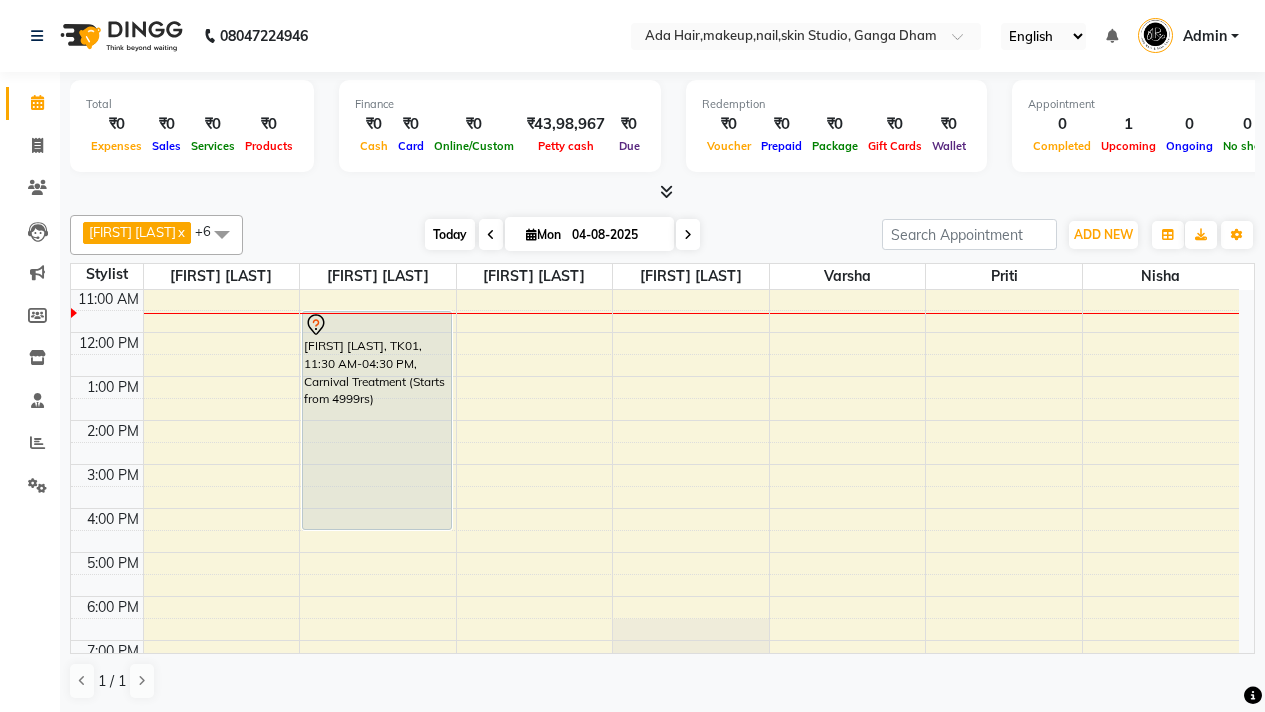 click on "Today" at bounding box center [450, 234] 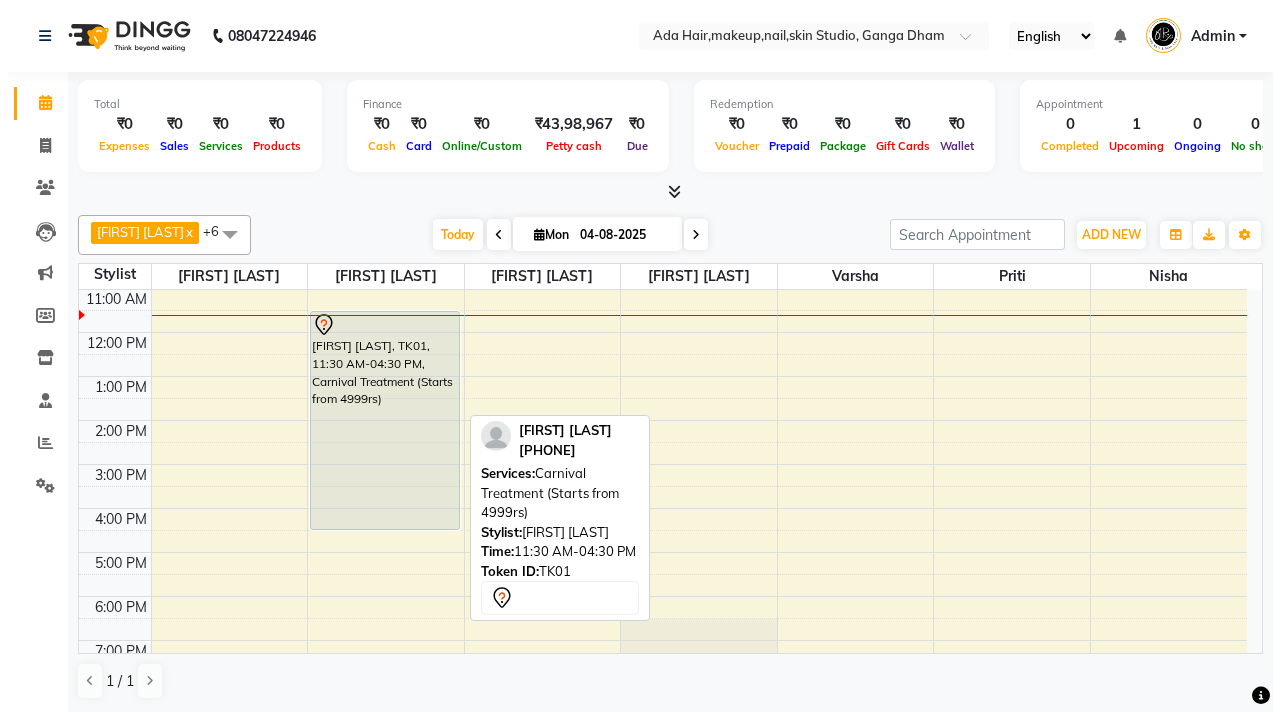 scroll, scrollTop: 93, scrollLeft: 0, axis: vertical 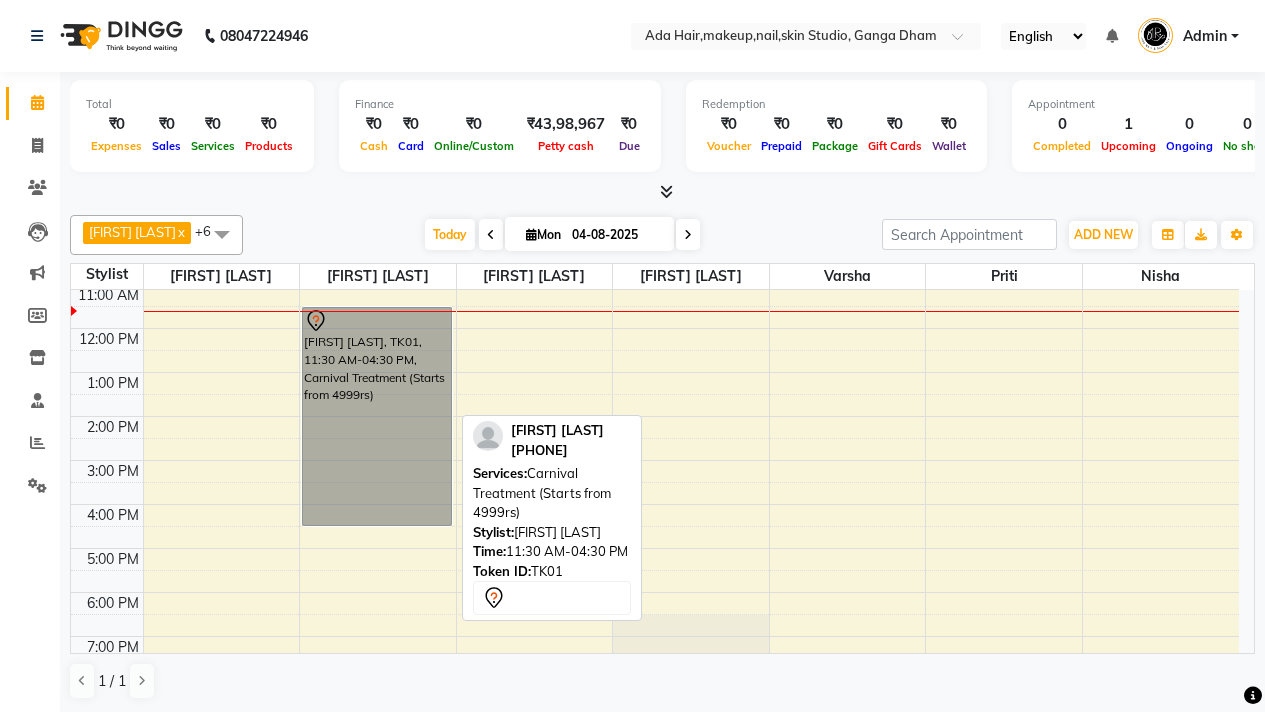 click on "[FIRST] [LAST], TK01, 11:30 AM-04:30 PM, Carnival Treatment (Starts from 4999rs)" at bounding box center (377, 416) 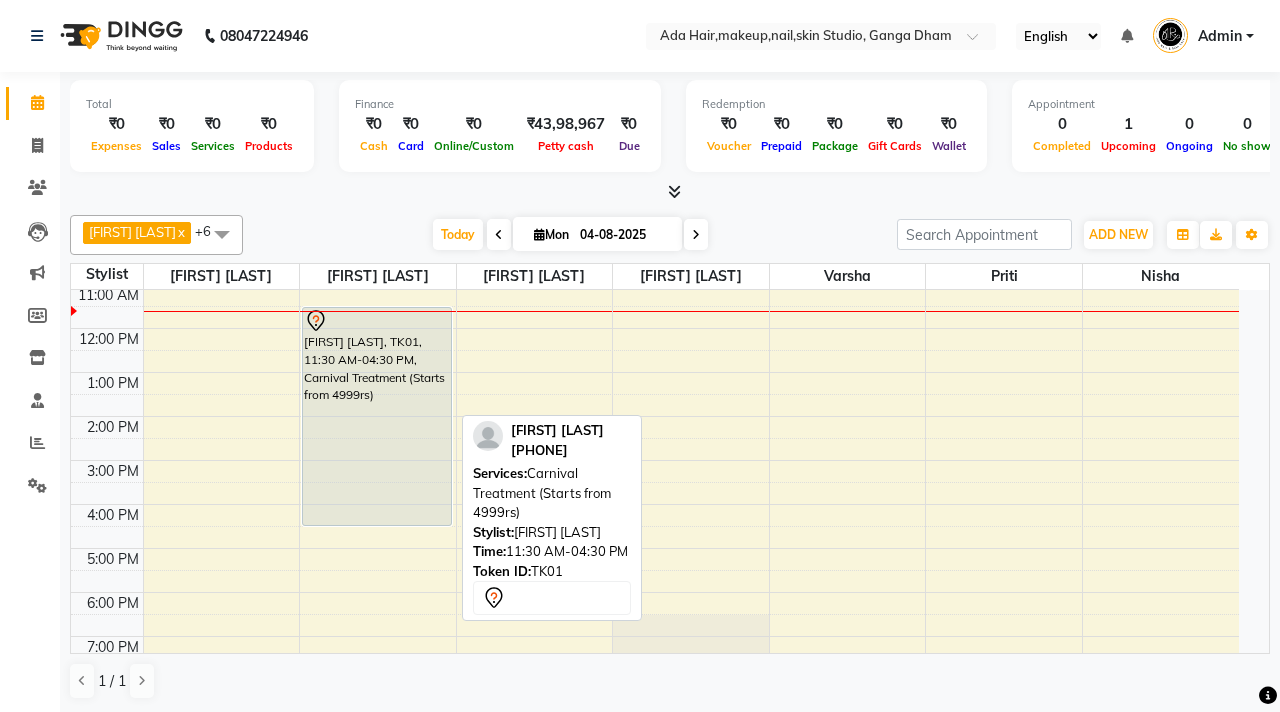 select on "7" 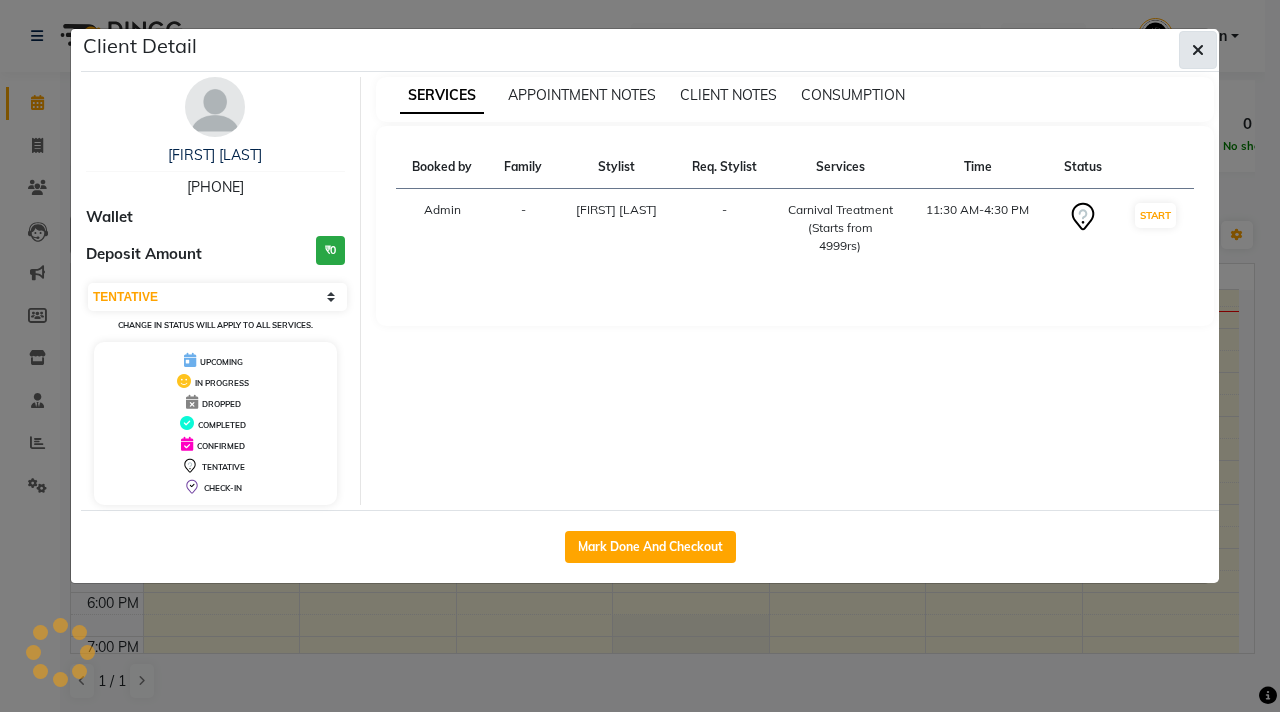click 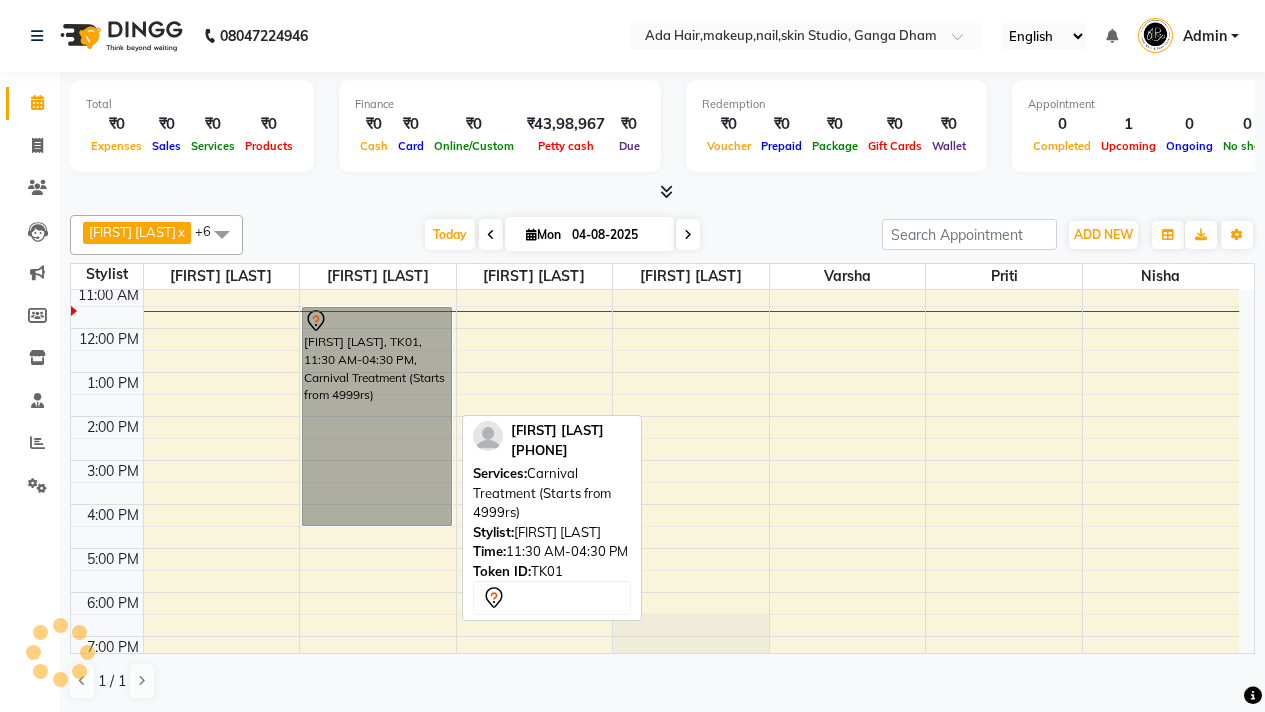 click on "[FIRST] [LAST], TK01, 11:30 AM-04:30 PM, Carnival Treatment (Starts from 4999rs)" at bounding box center [377, 416] 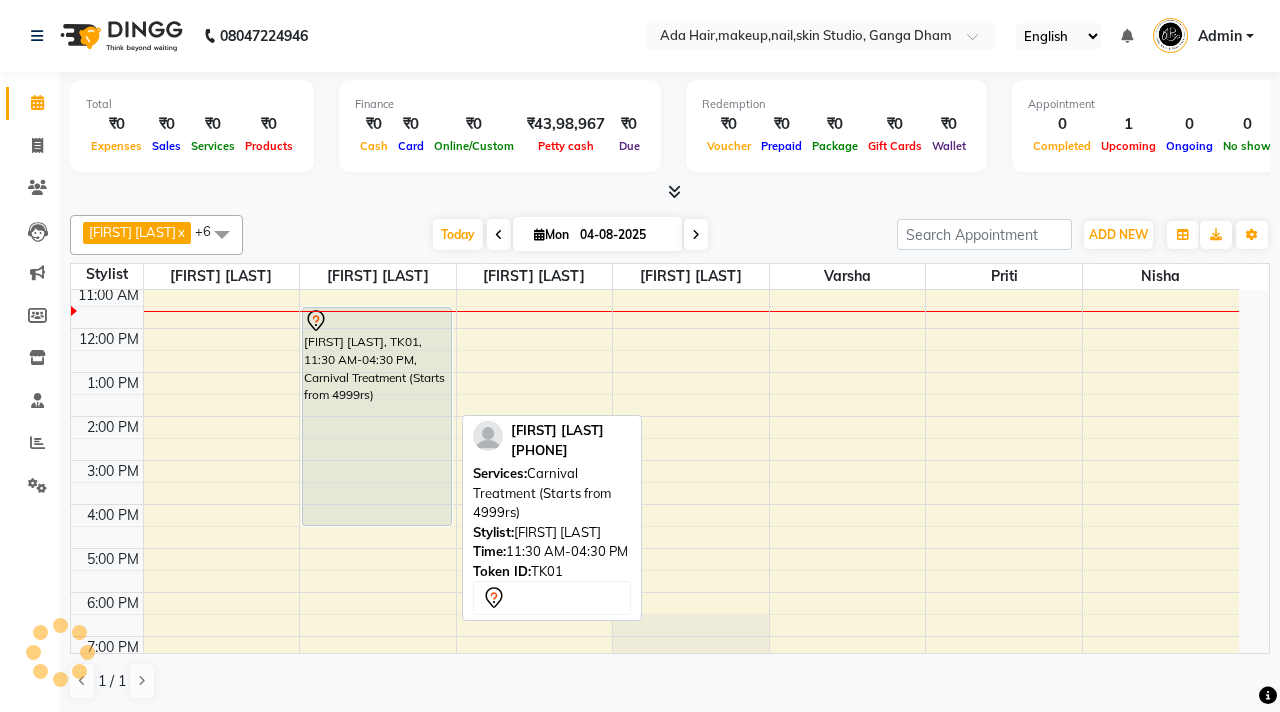 select on "7" 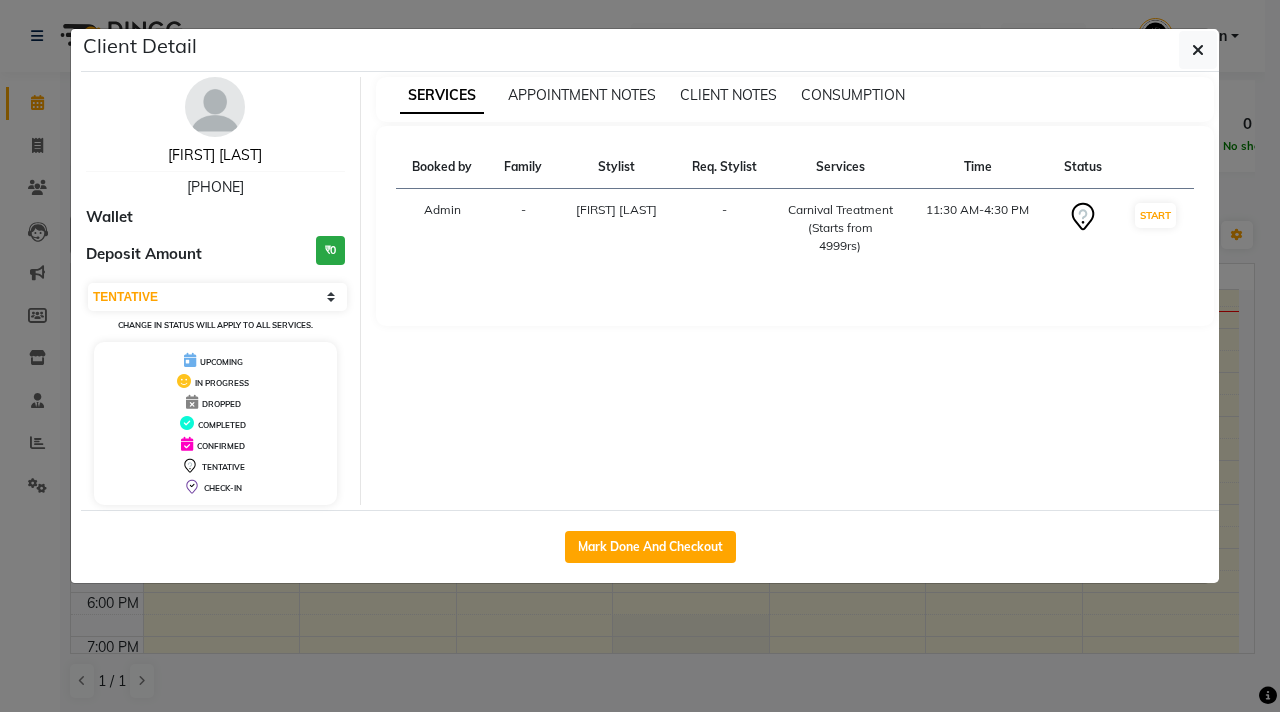 click on "[FIRST] [LAST]" at bounding box center [215, 155] 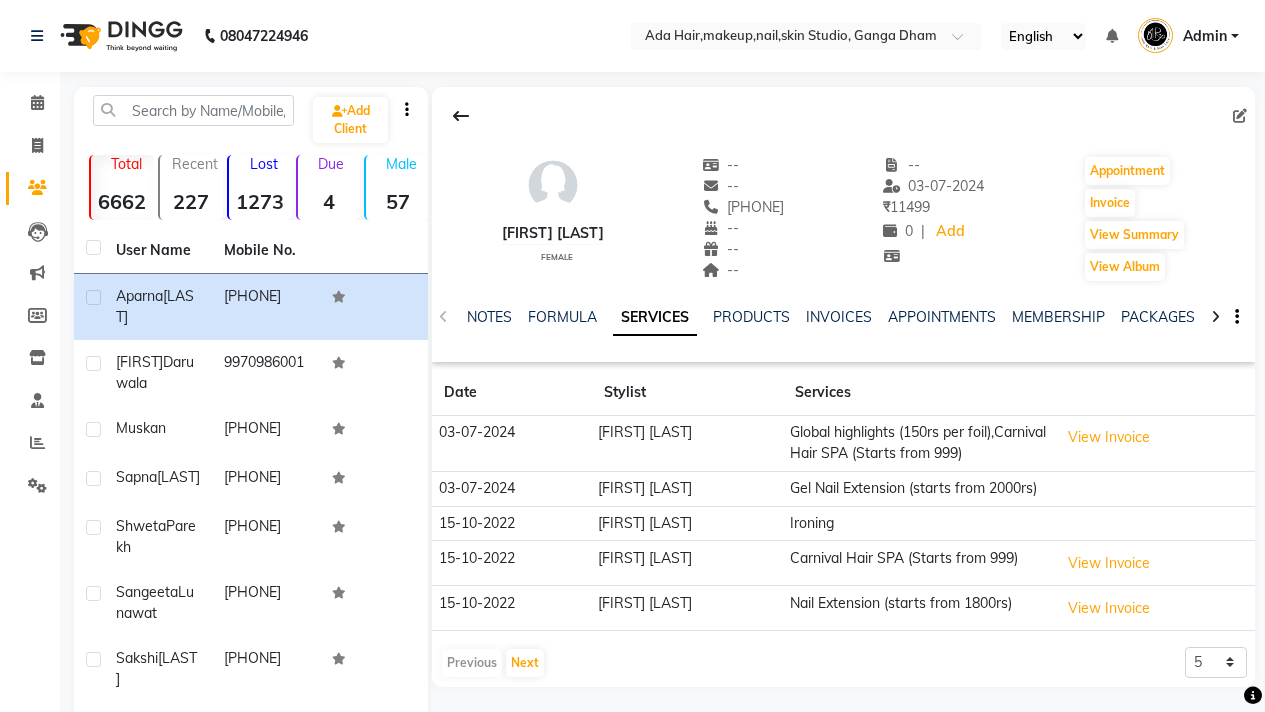 click on "INVOICES" 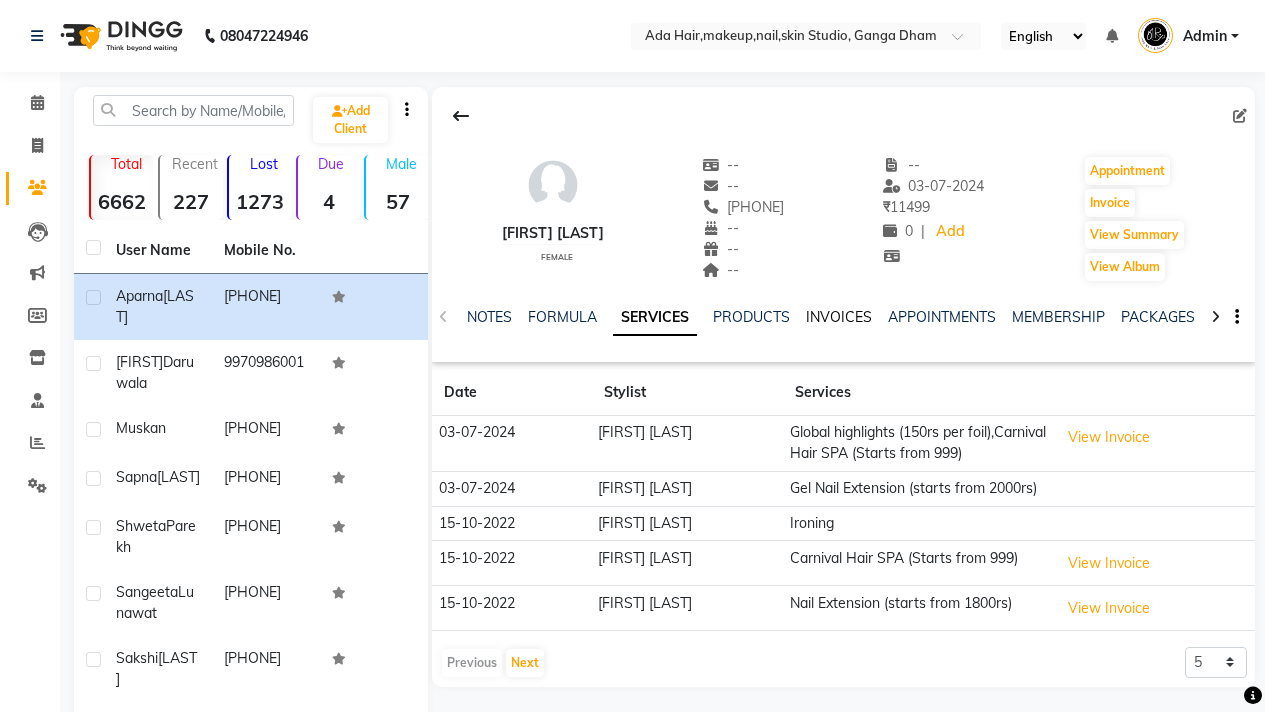 click on "INVOICES" 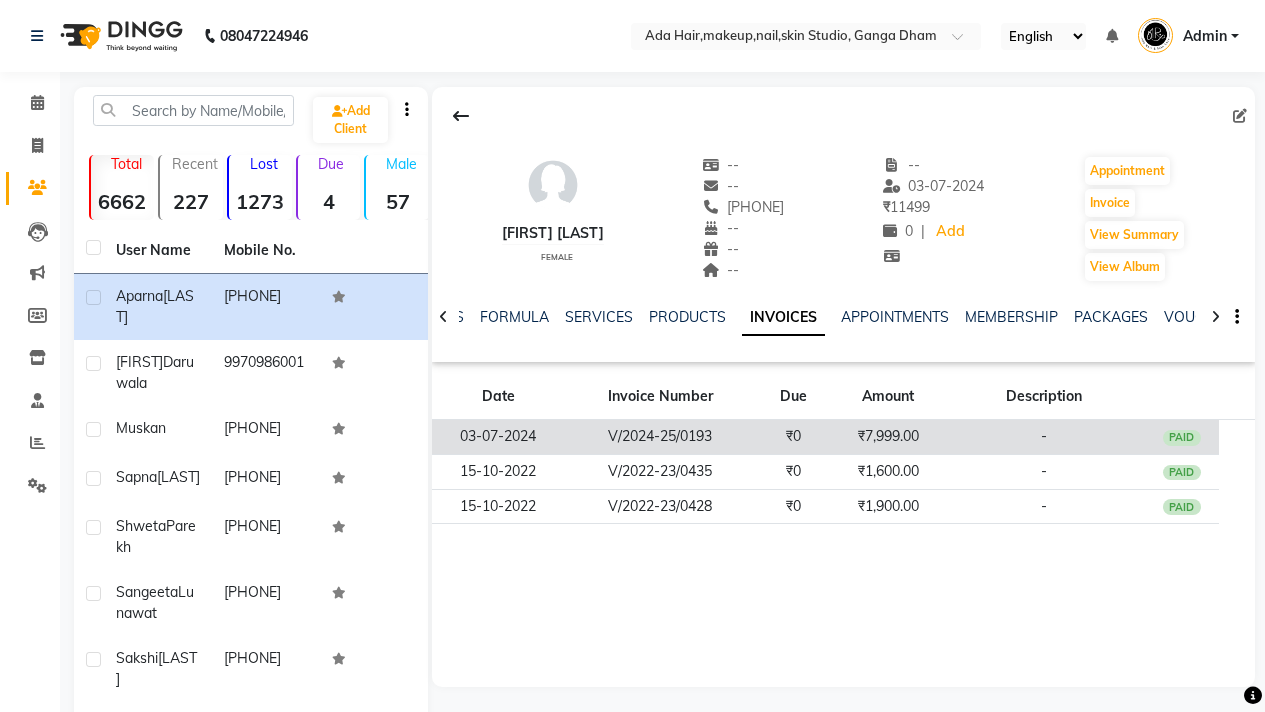 click on "₹7,999.00" 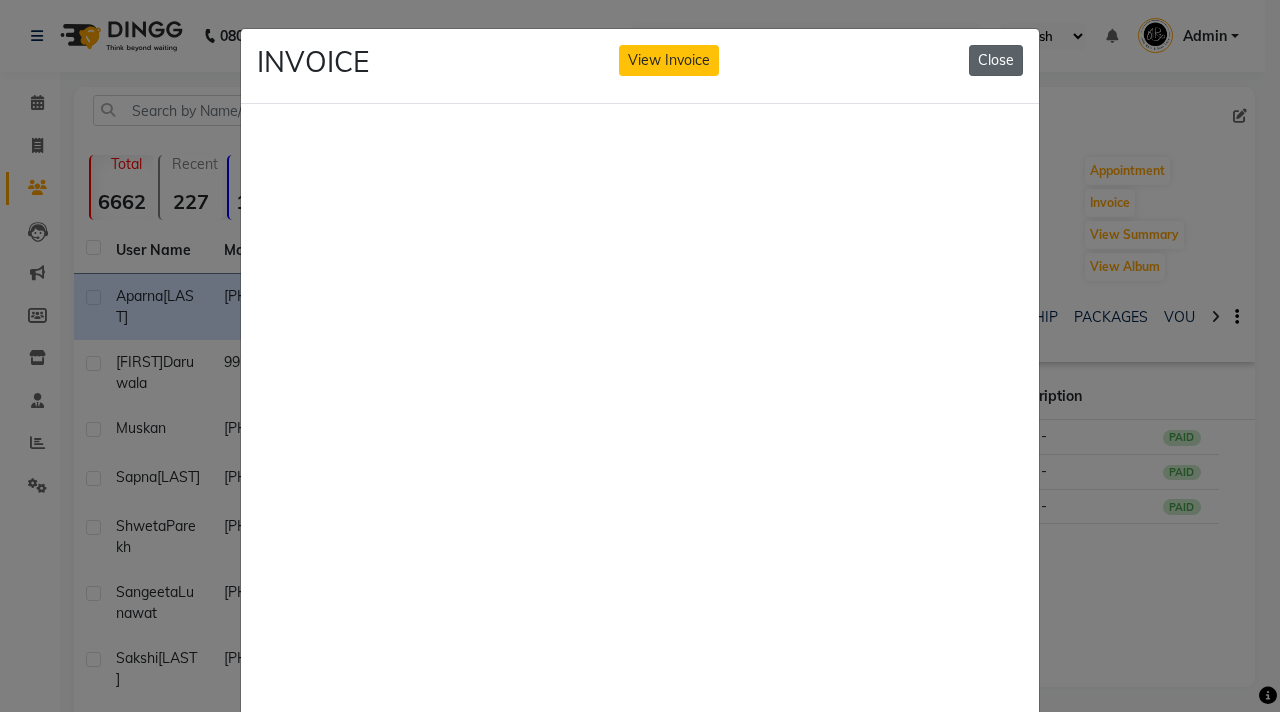 click on "Close" 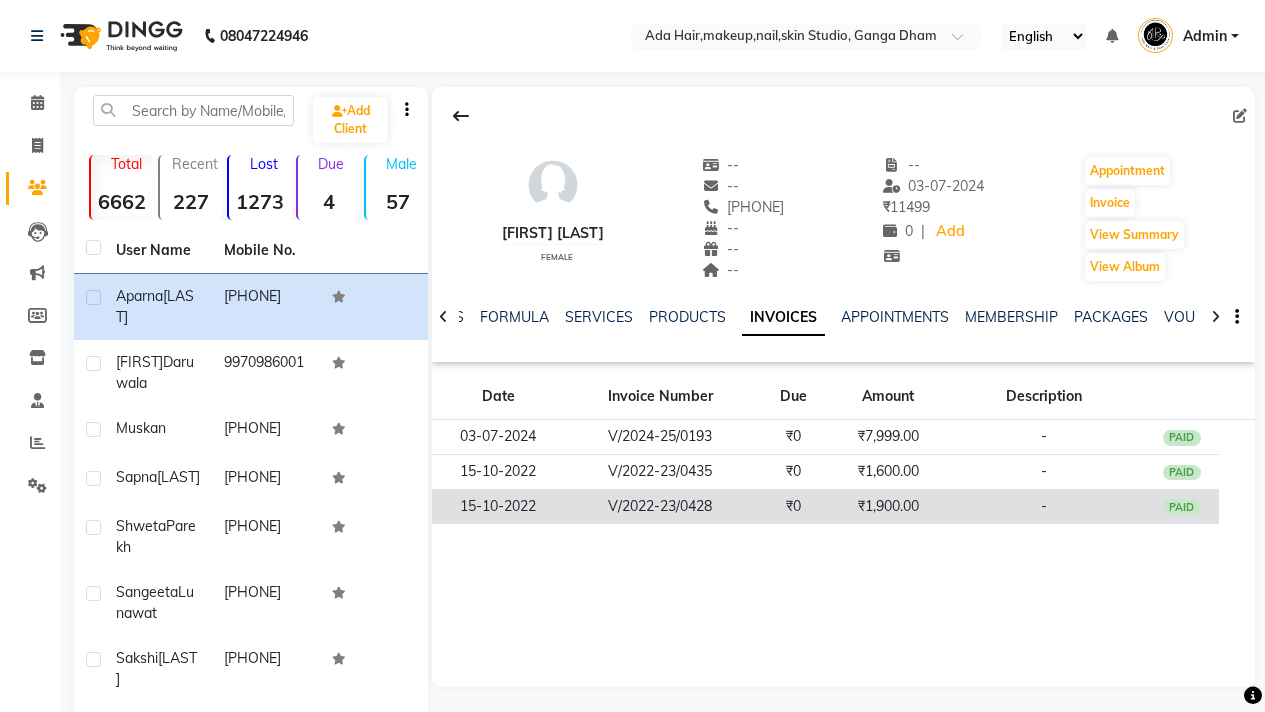 click on "₹0" 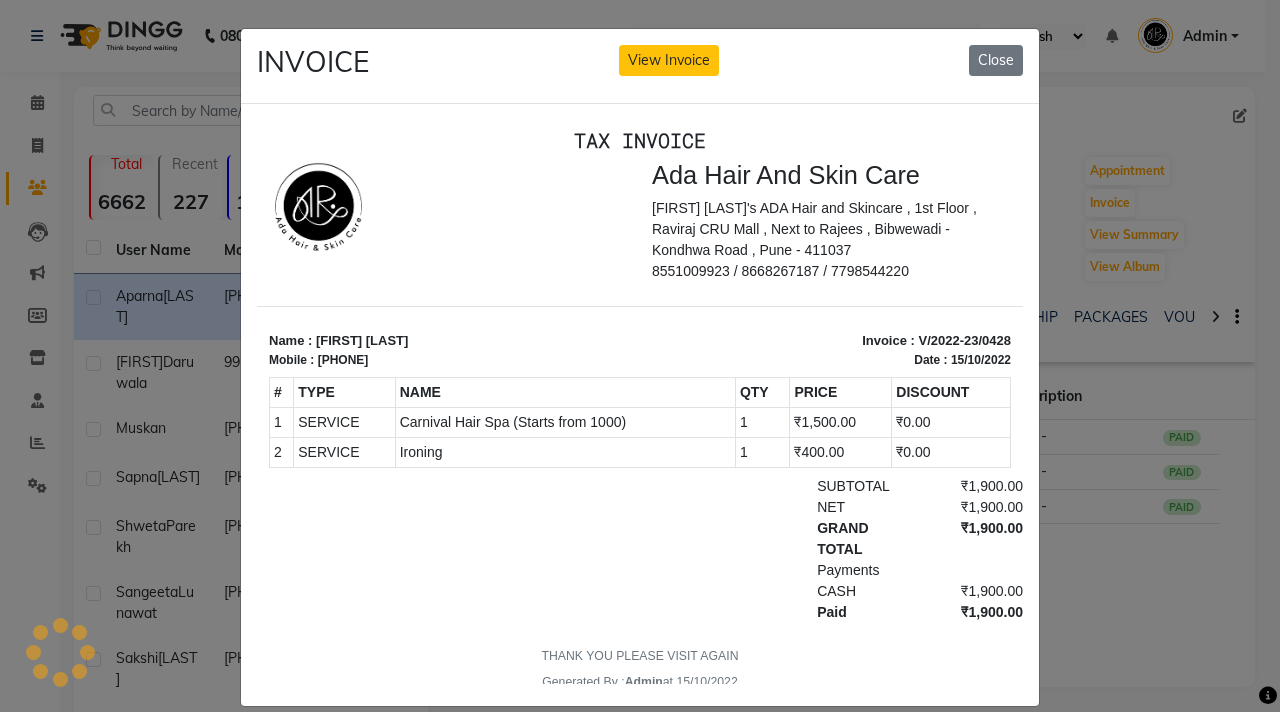 scroll, scrollTop: 0, scrollLeft: 0, axis: both 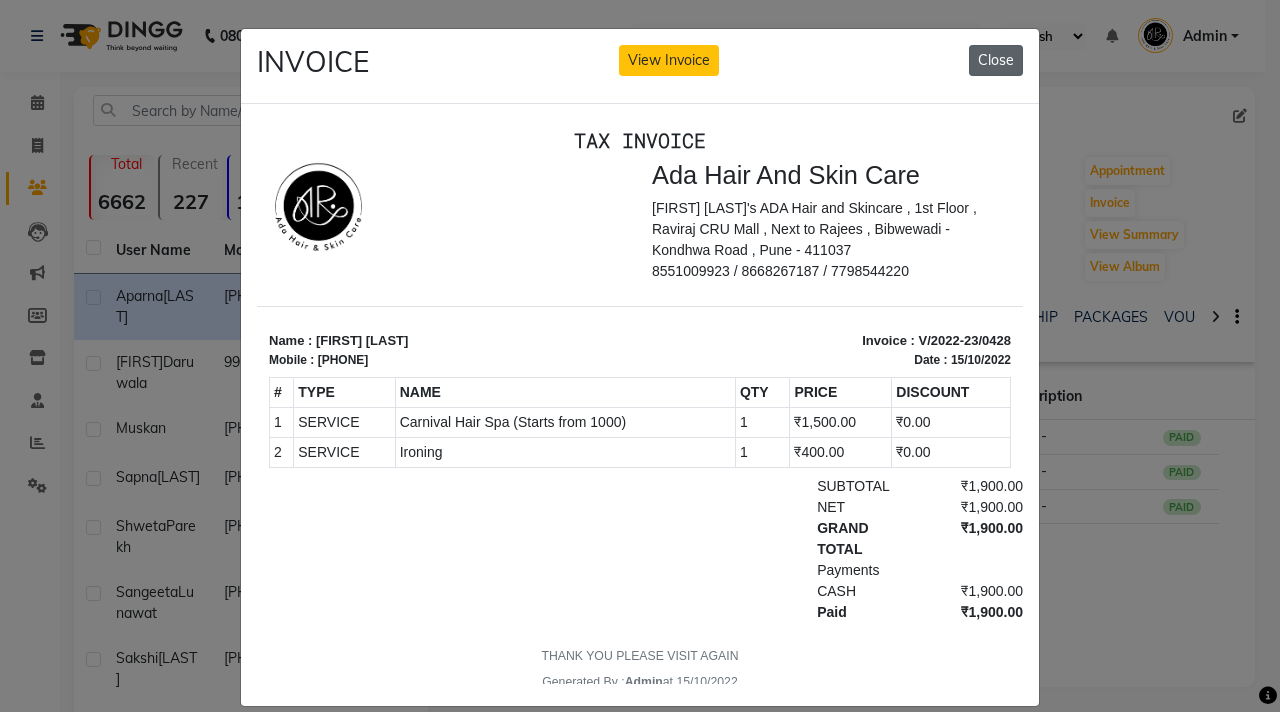 click on "Close" 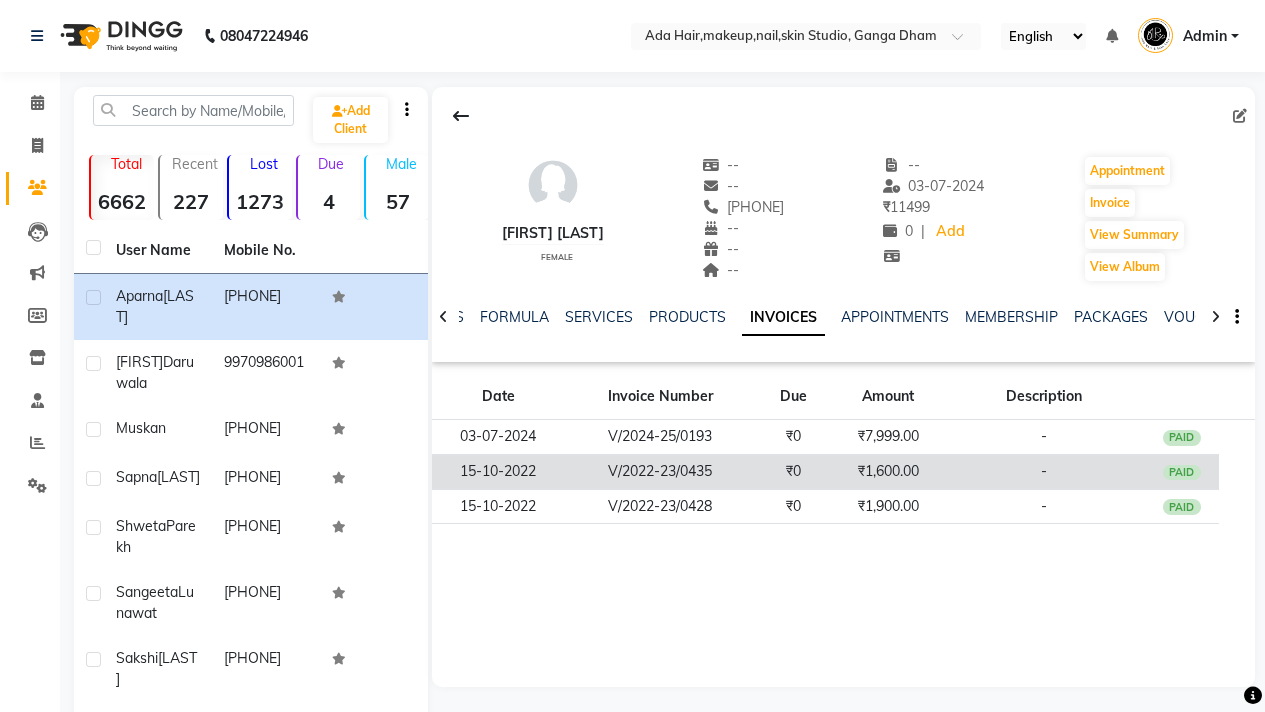click on "₹1,600.00" 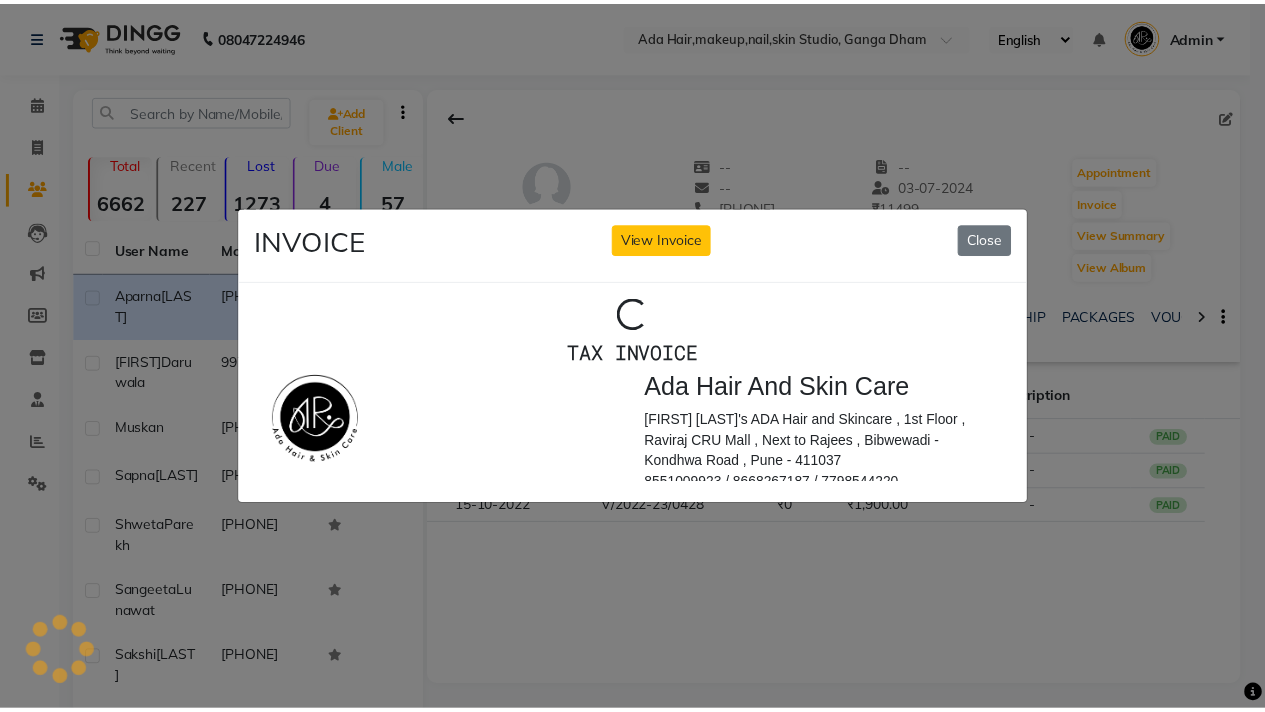 scroll, scrollTop: 0, scrollLeft: 0, axis: both 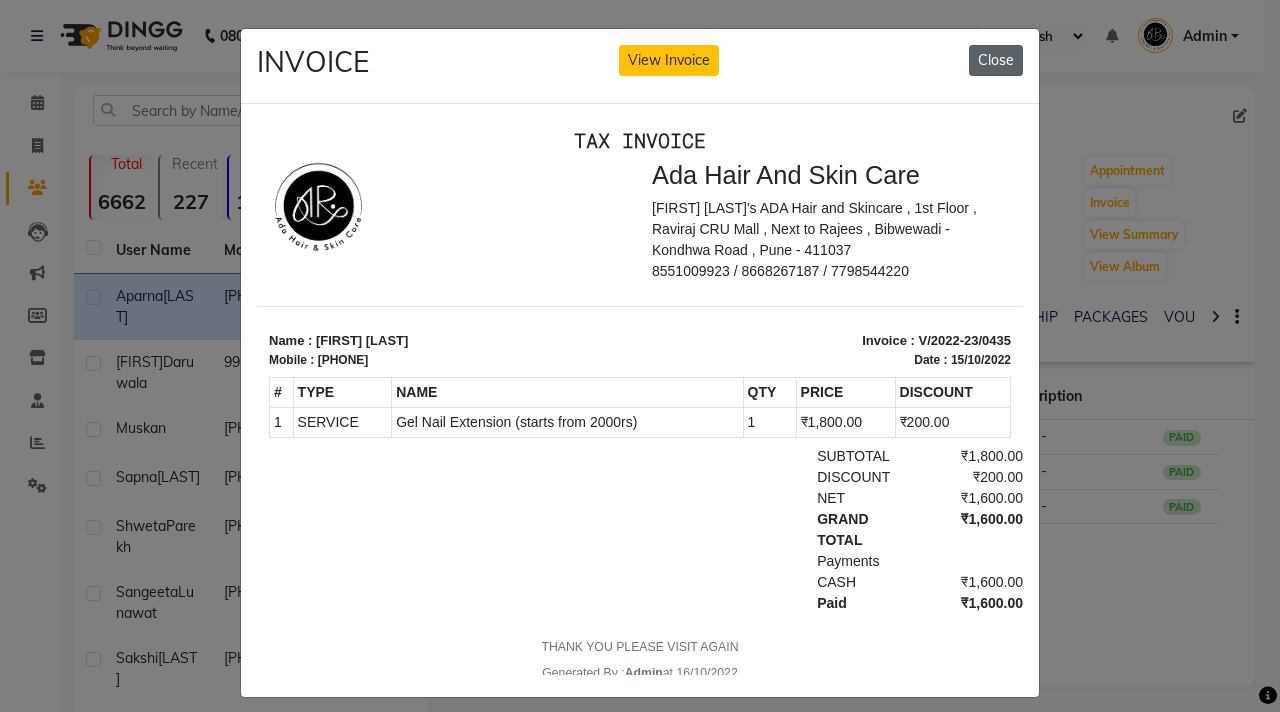 click on "Close" 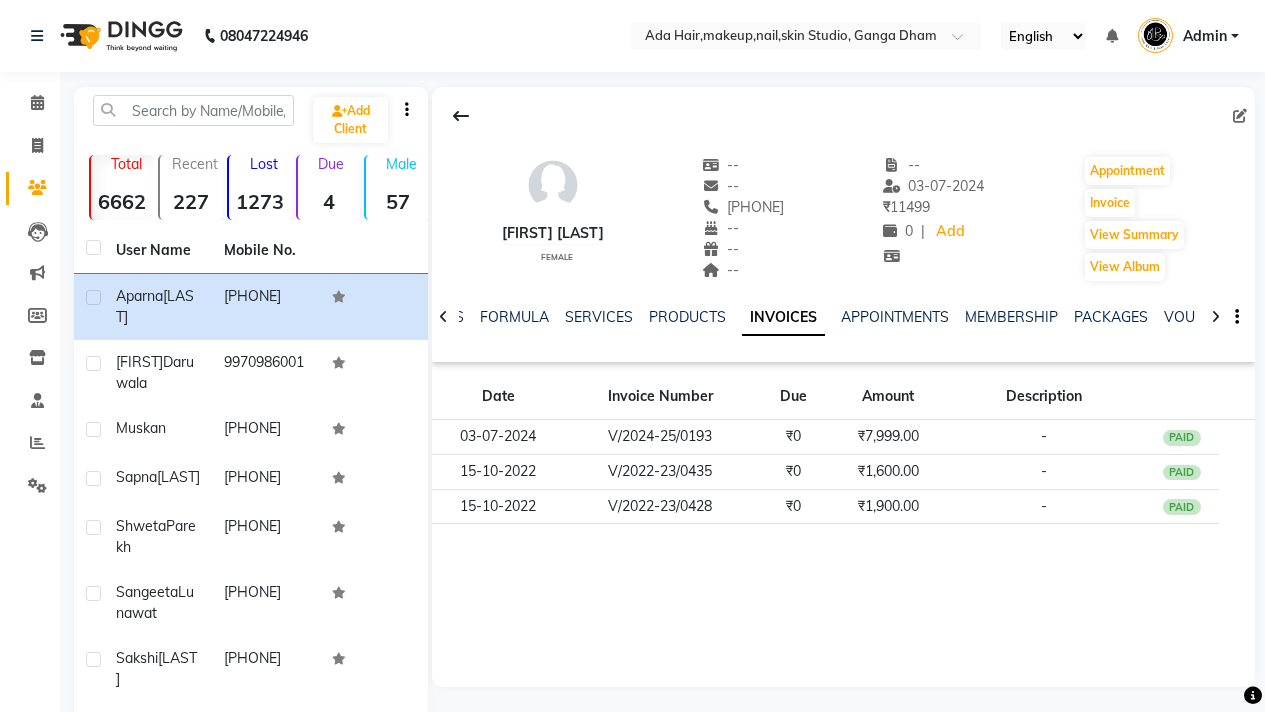 click 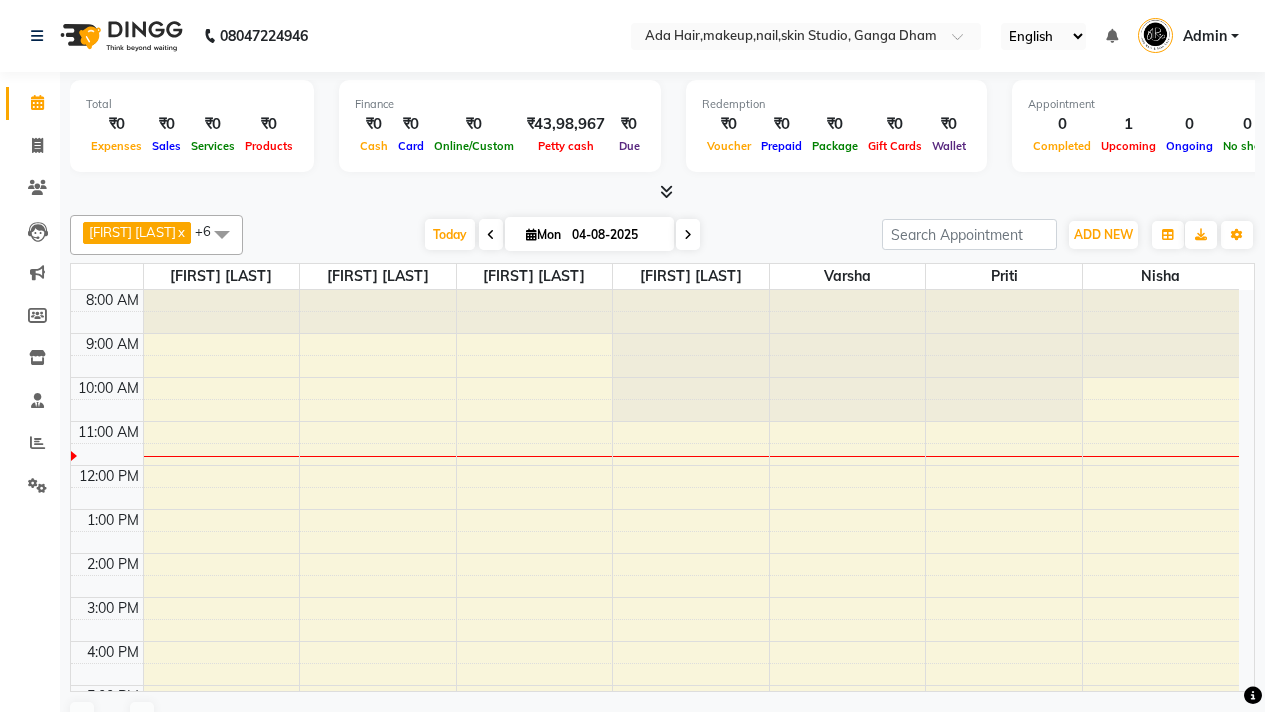scroll, scrollTop: 0, scrollLeft: 0, axis: both 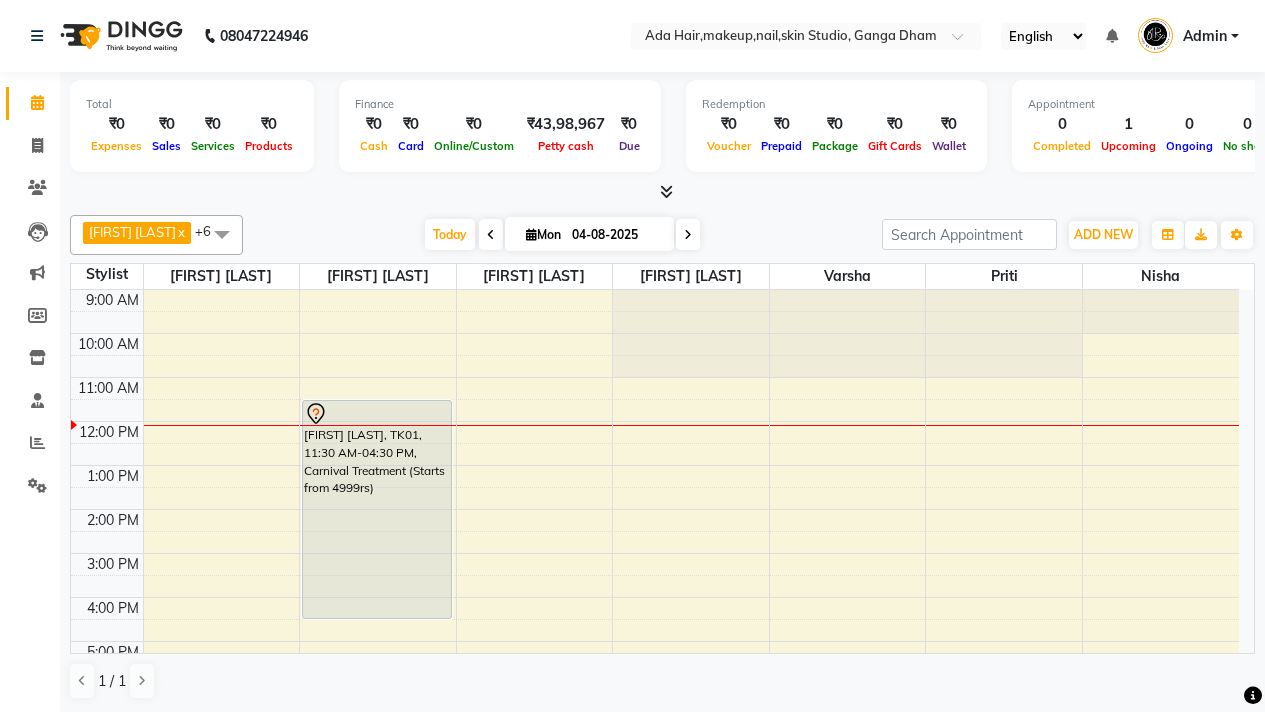 click at bounding box center [666, 191] 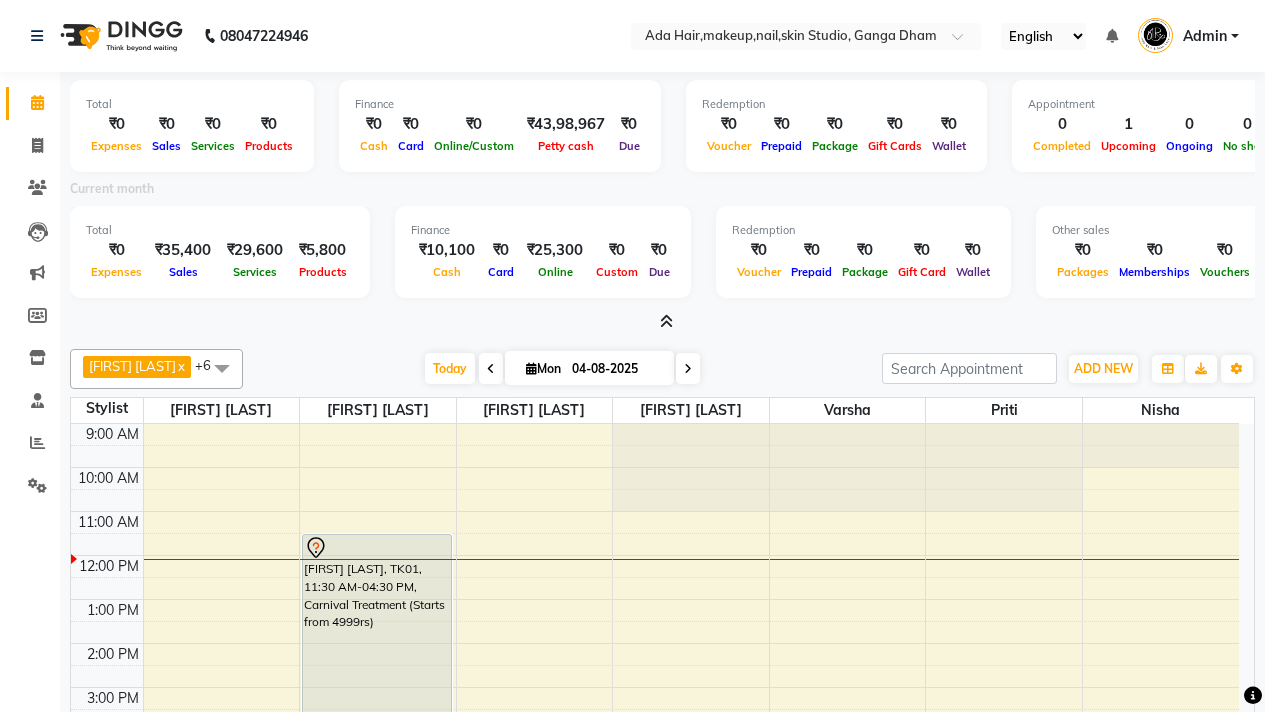 click at bounding box center (666, 321) 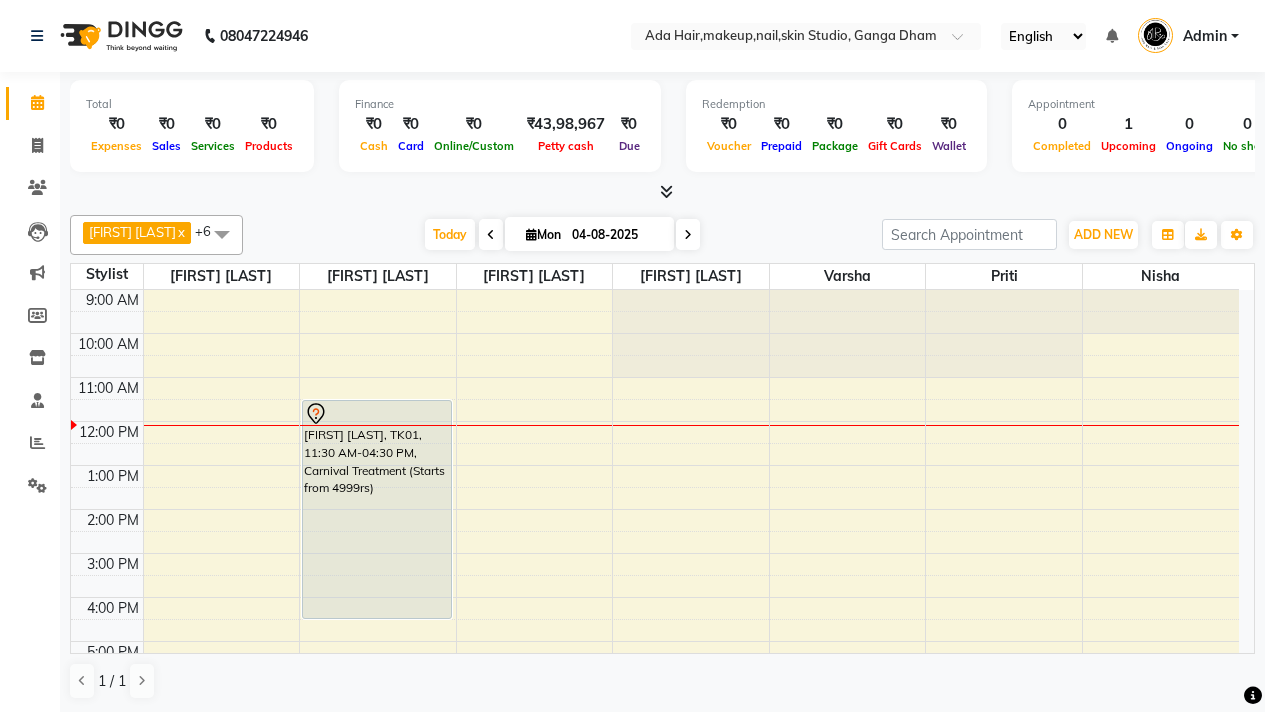 click at bounding box center (666, 191) 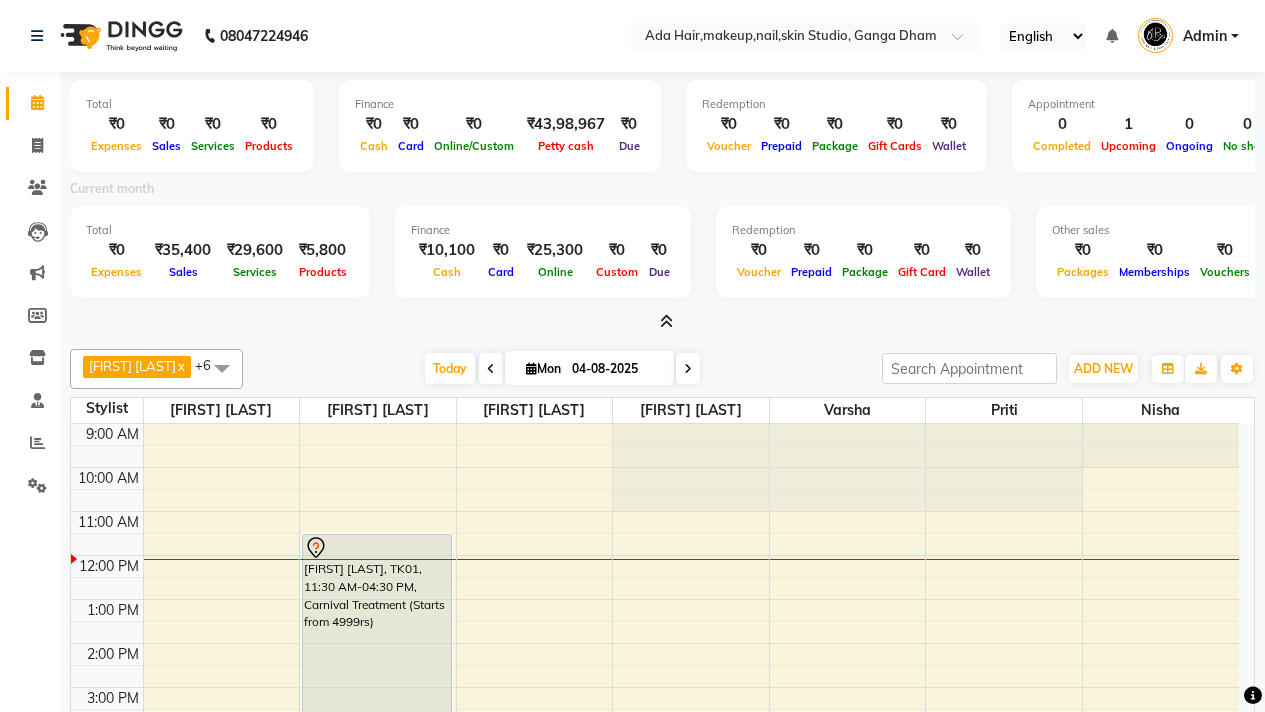 click at bounding box center [666, 321] 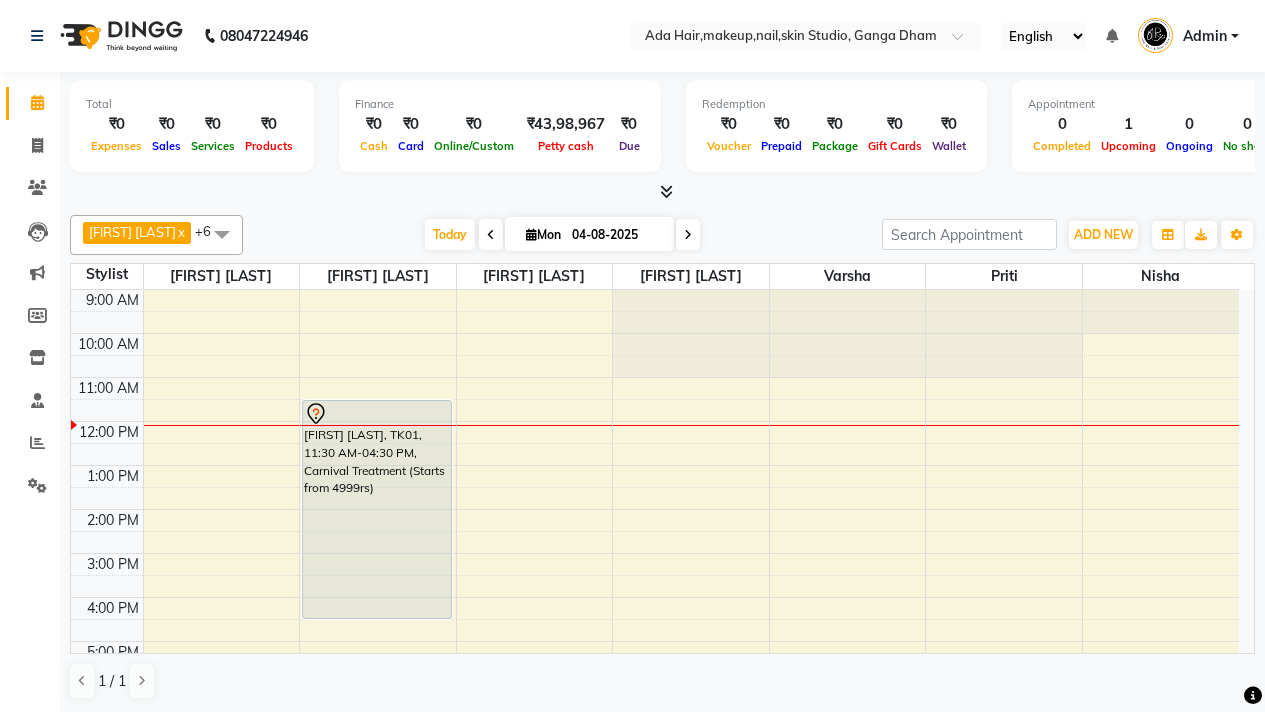 click at bounding box center (666, 191) 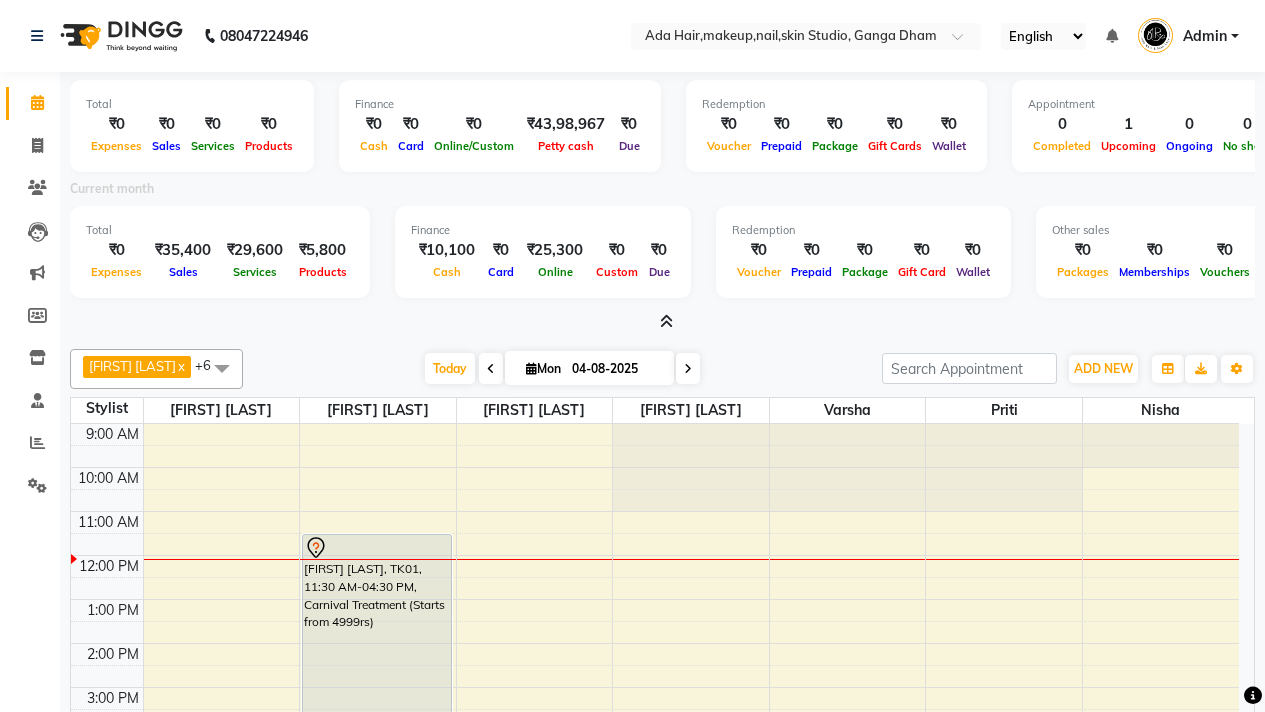 click at bounding box center (666, 321) 